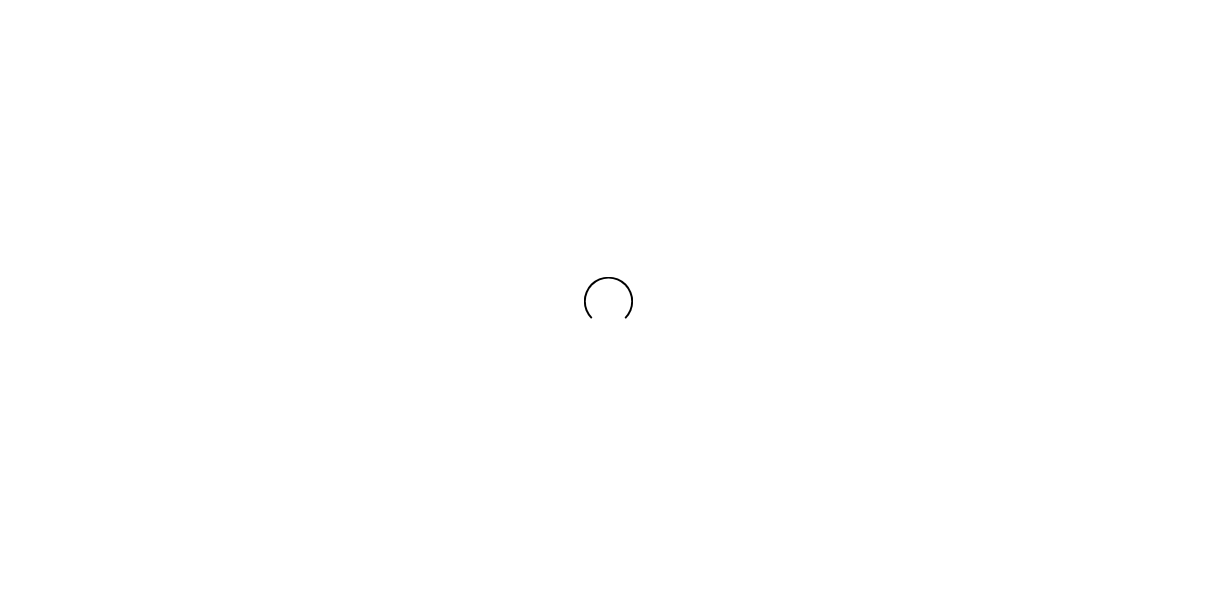 scroll, scrollTop: 0, scrollLeft: 0, axis: both 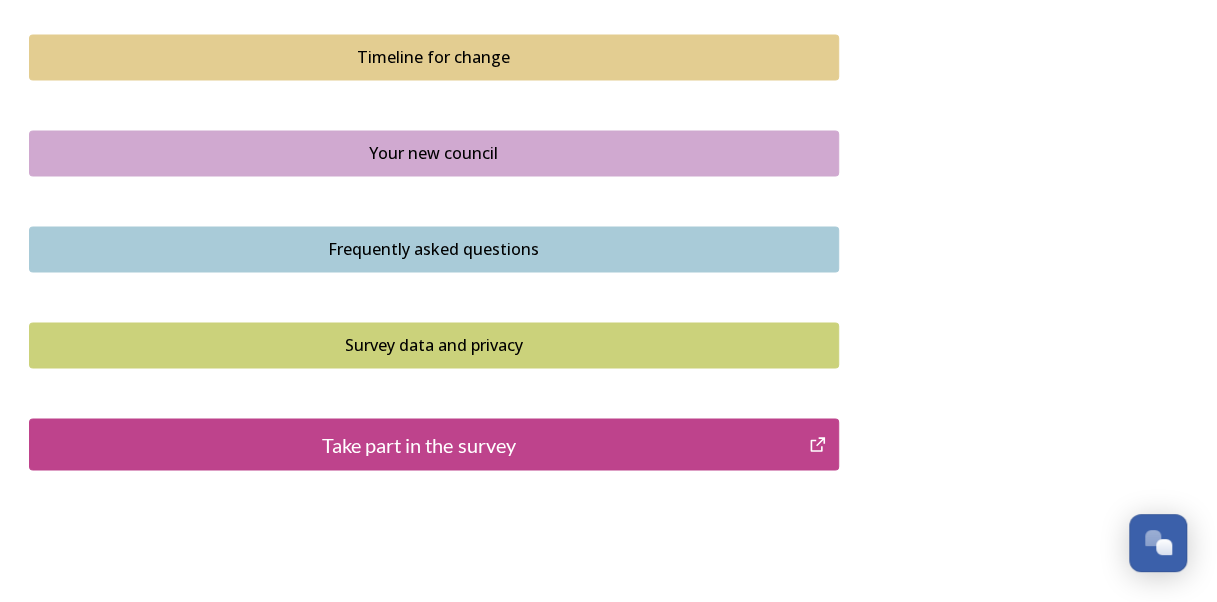 click on "Take part in the survey" at bounding box center (419, 444) 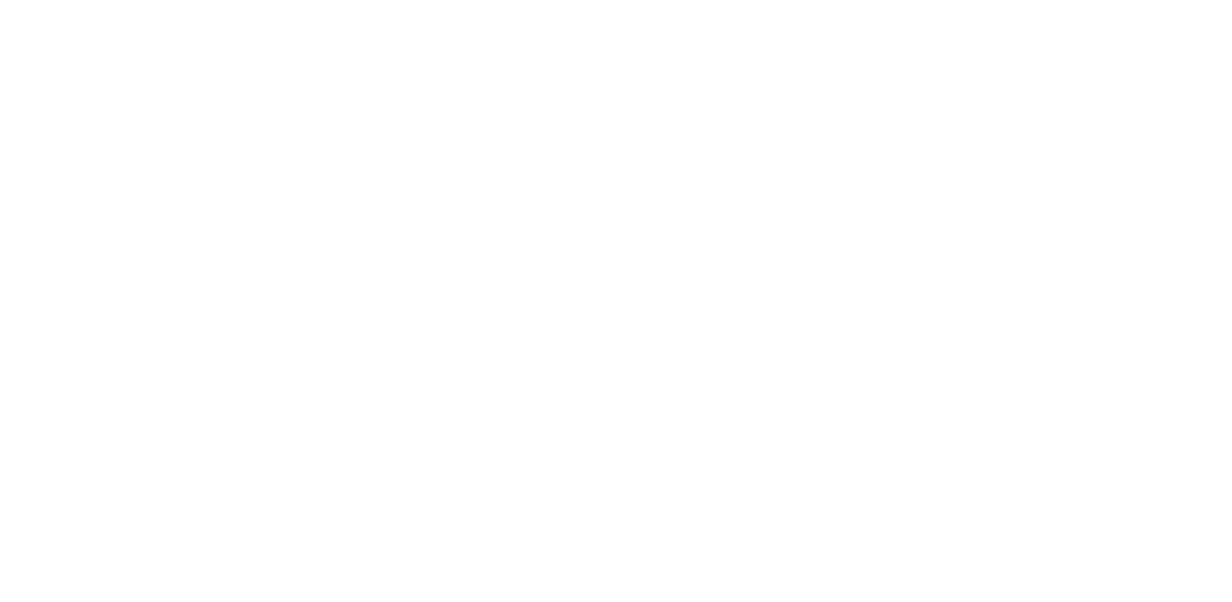 scroll, scrollTop: 0, scrollLeft: 0, axis: both 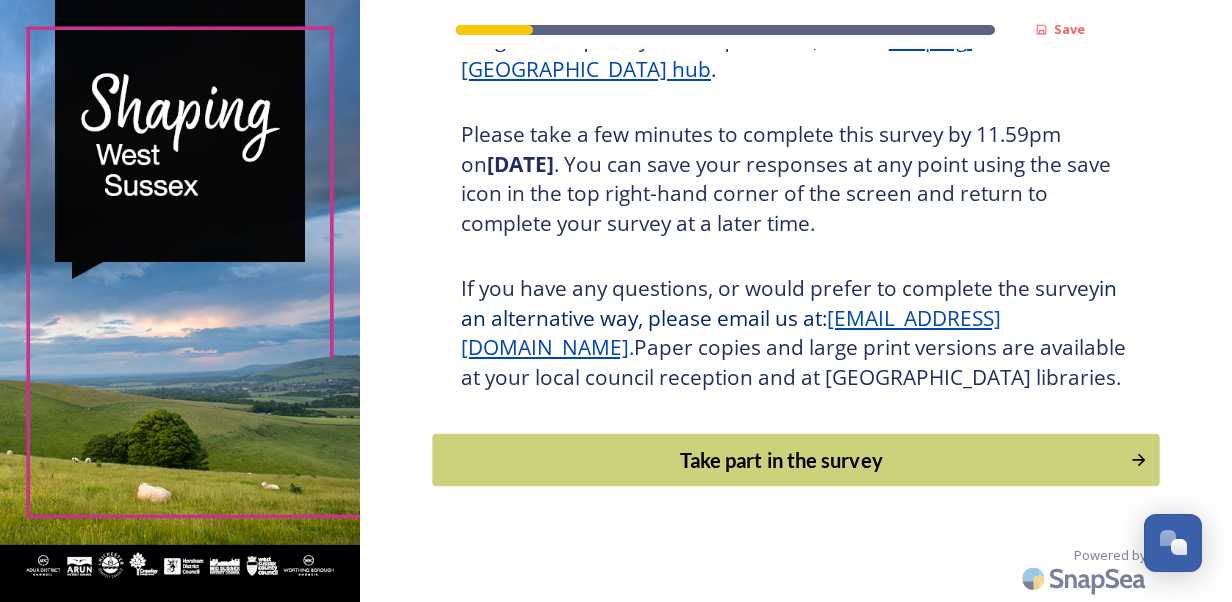 click on "Take part in the survey" at bounding box center [781, 460] 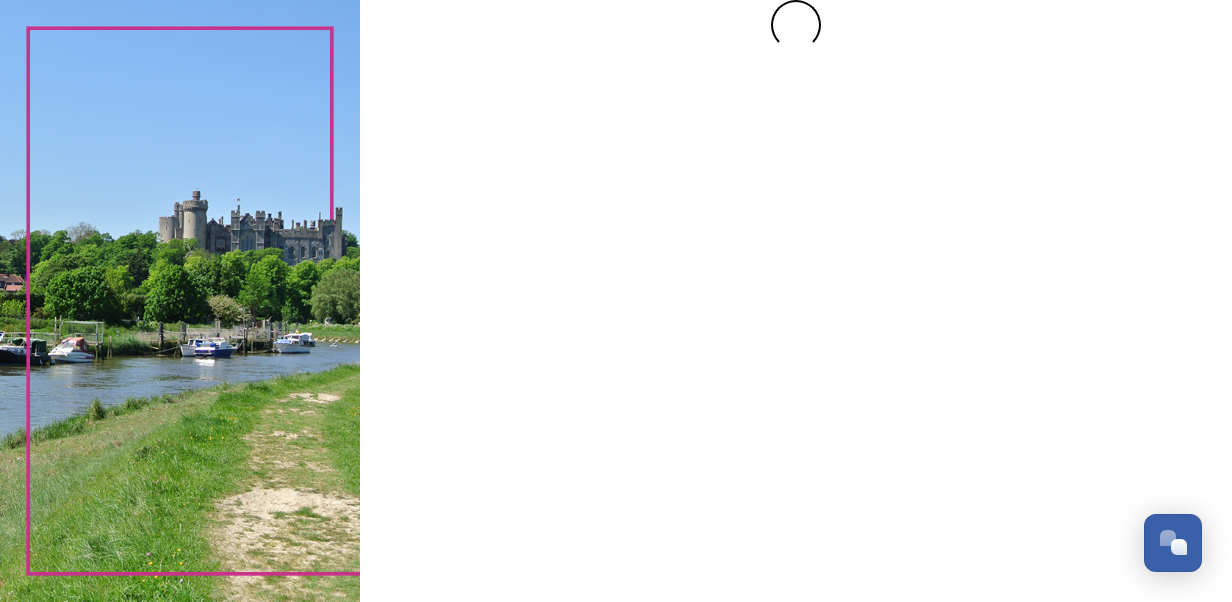 scroll, scrollTop: 0, scrollLeft: 0, axis: both 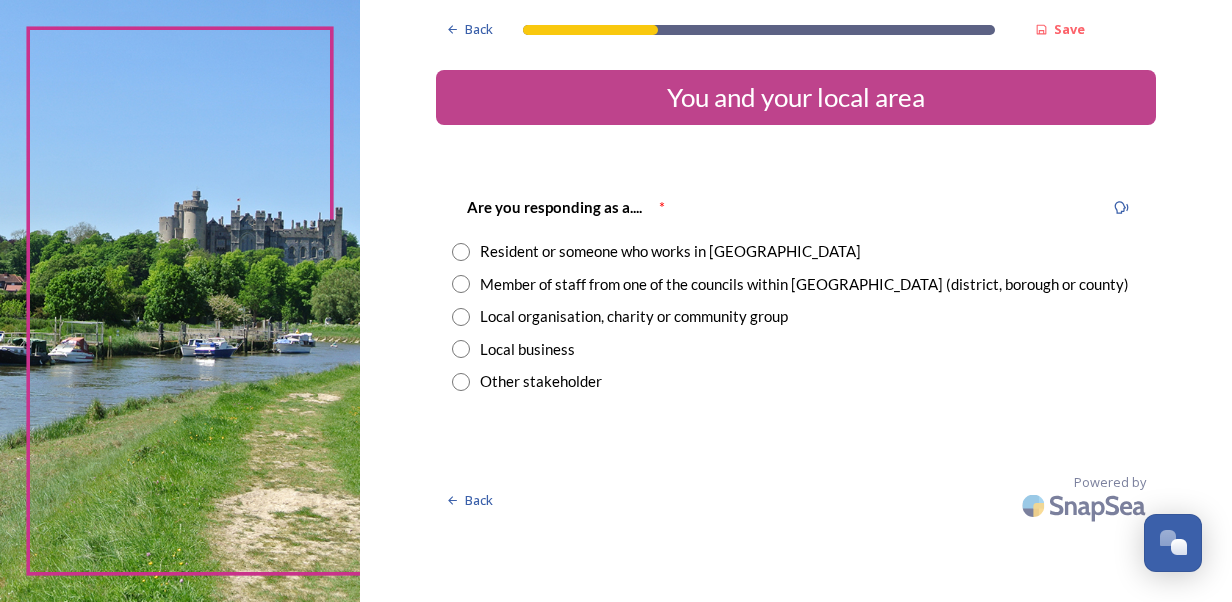click at bounding box center [461, 252] 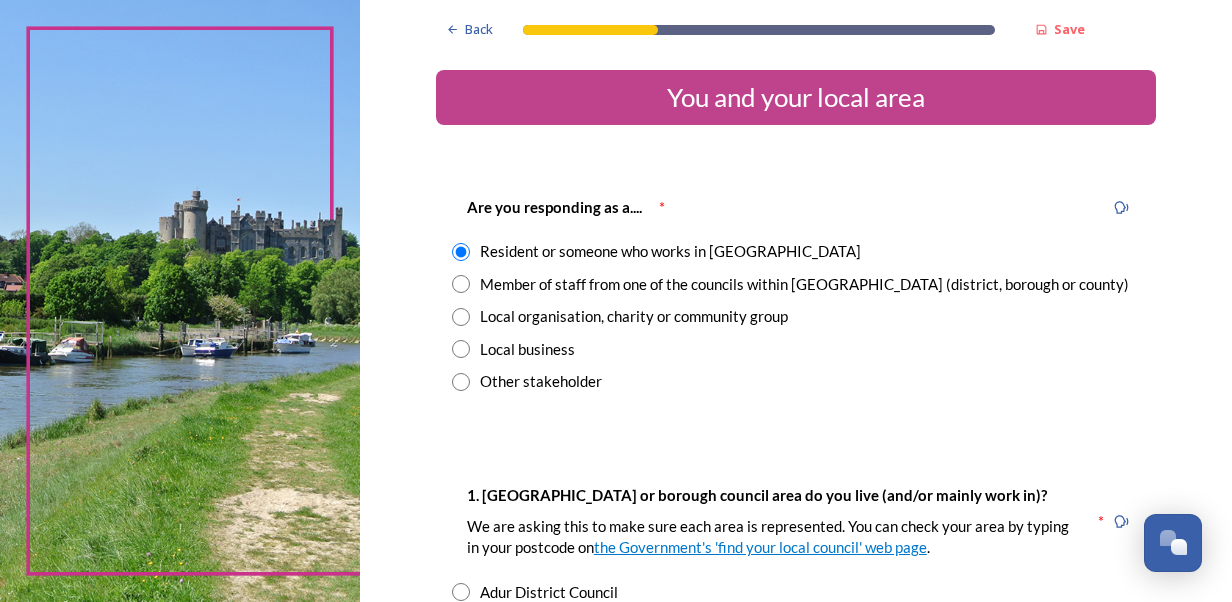 click at bounding box center [461, 284] 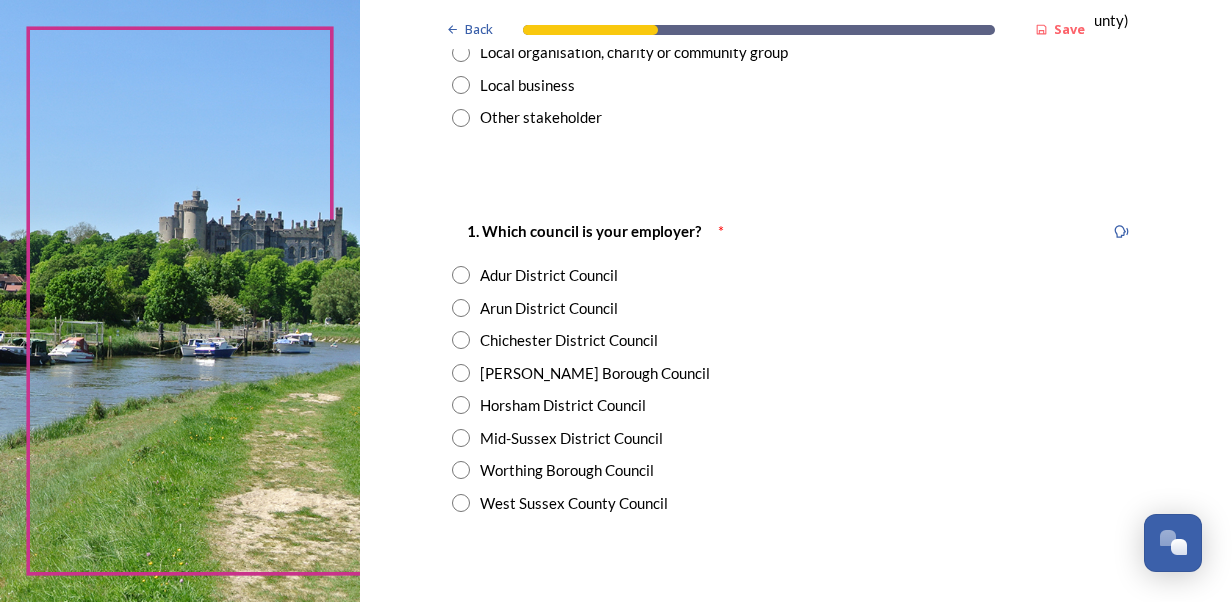 scroll, scrollTop: 271, scrollLeft: 0, axis: vertical 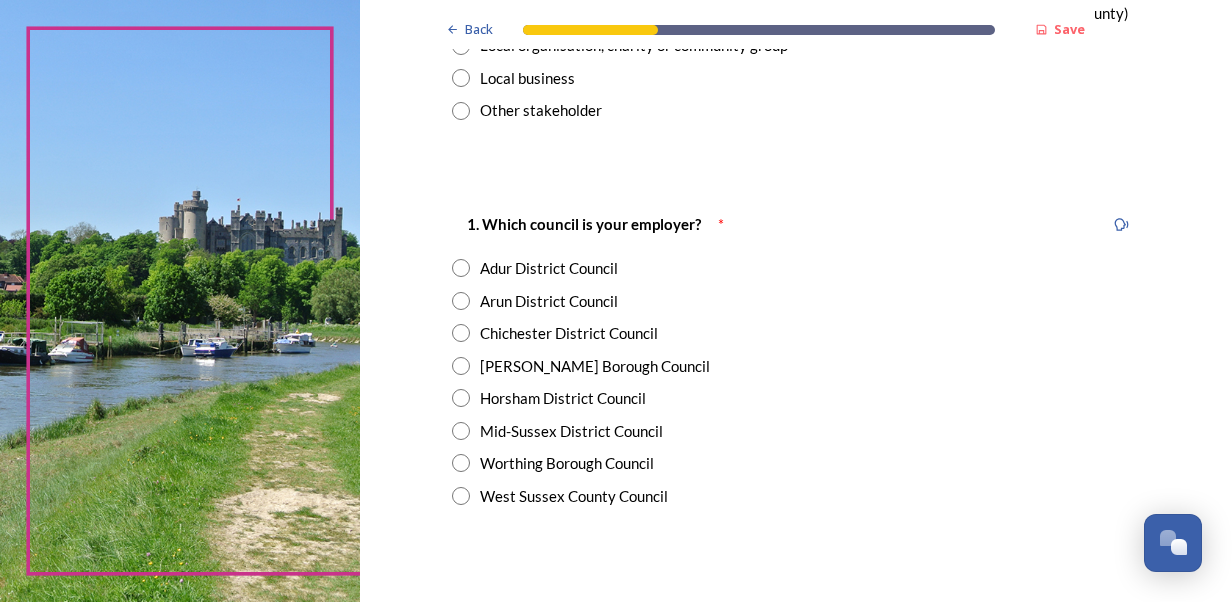 click at bounding box center [461, 496] 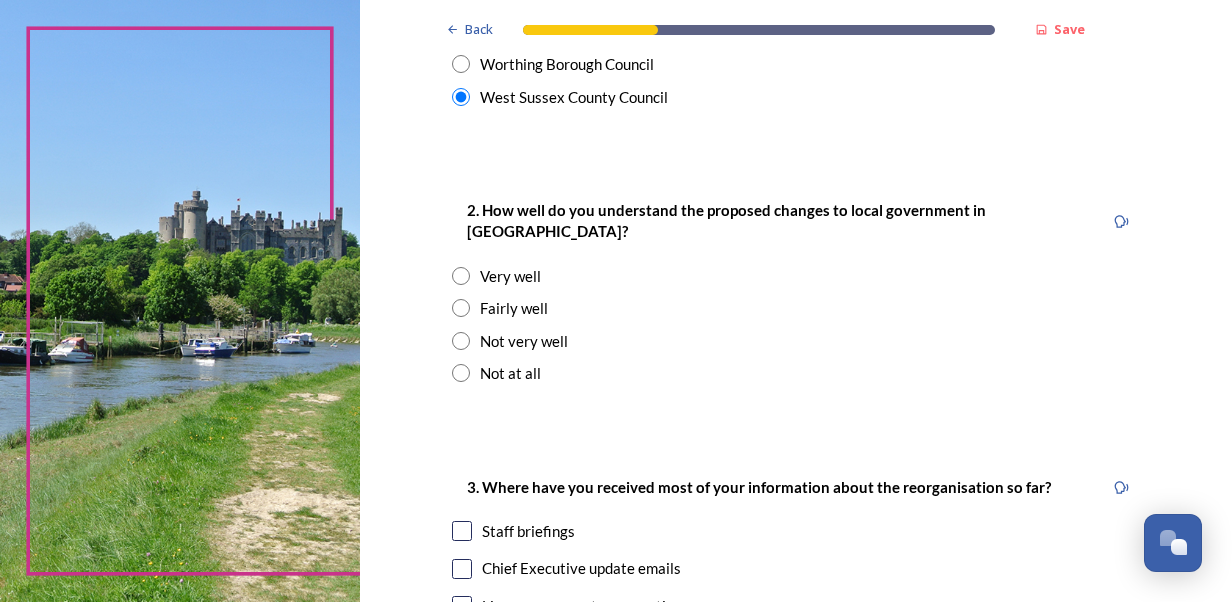 scroll, scrollTop: 672, scrollLeft: 0, axis: vertical 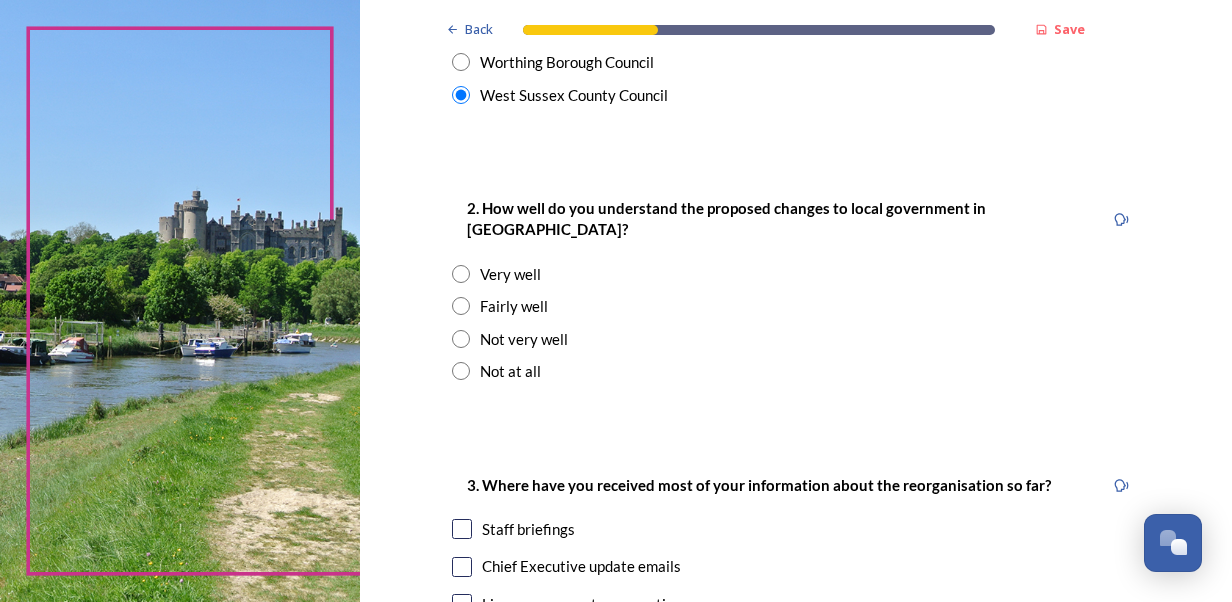 click at bounding box center (461, 306) 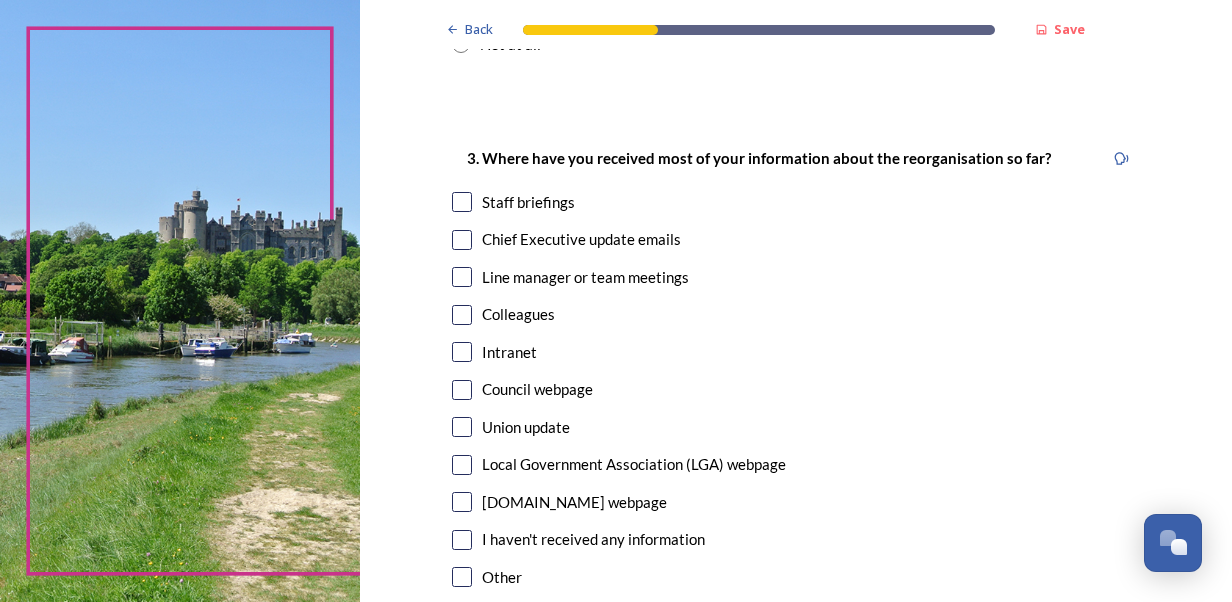 scroll, scrollTop: 1002, scrollLeft: 0, axis: vertical 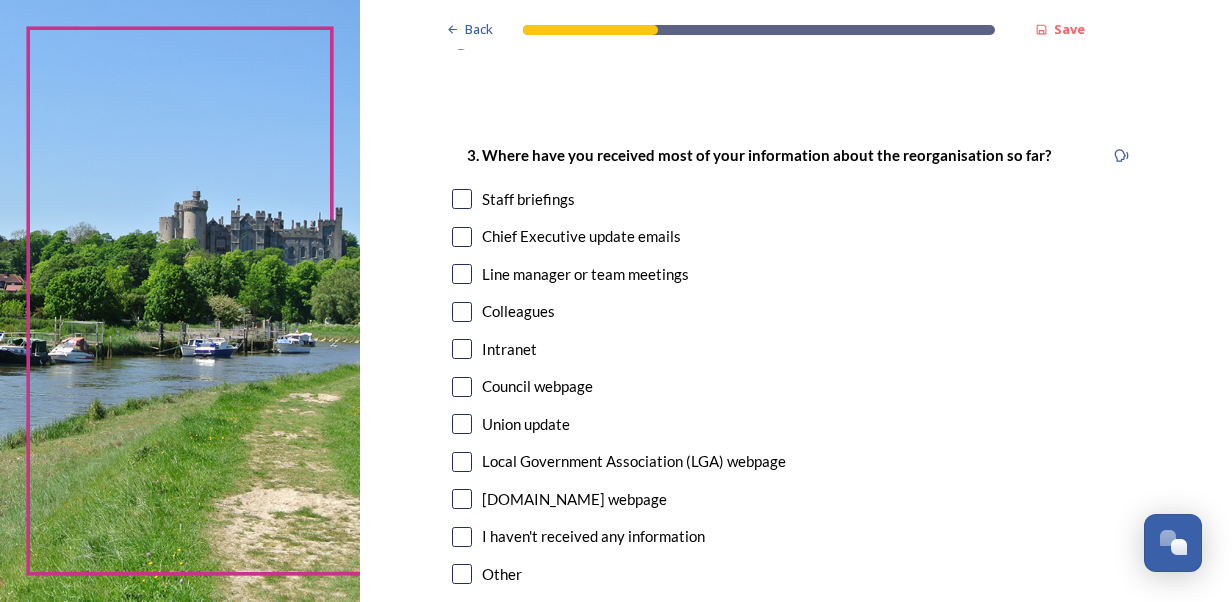 click at bounding box center [462, 199] 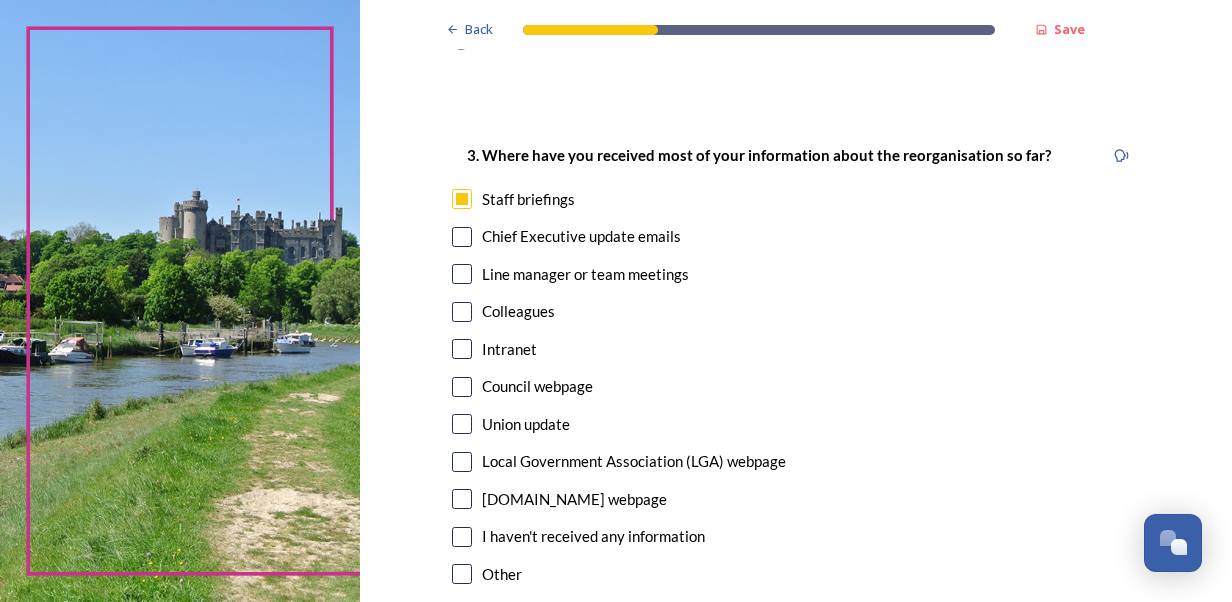 click at bounding box center (462, 237) 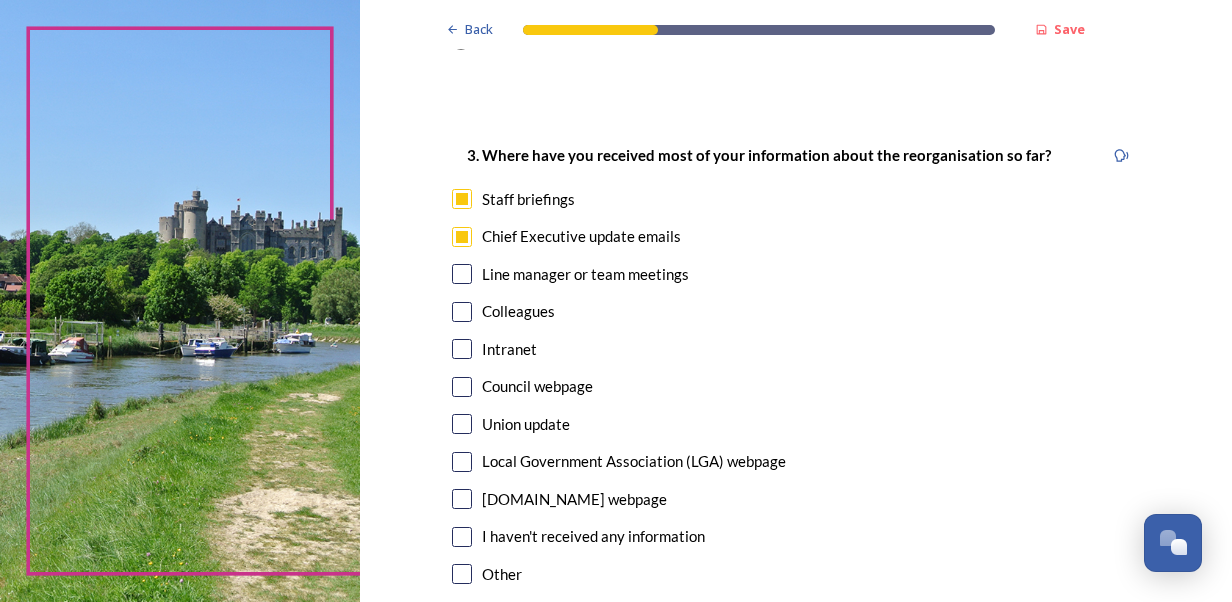click at bounding box center [462, 274] 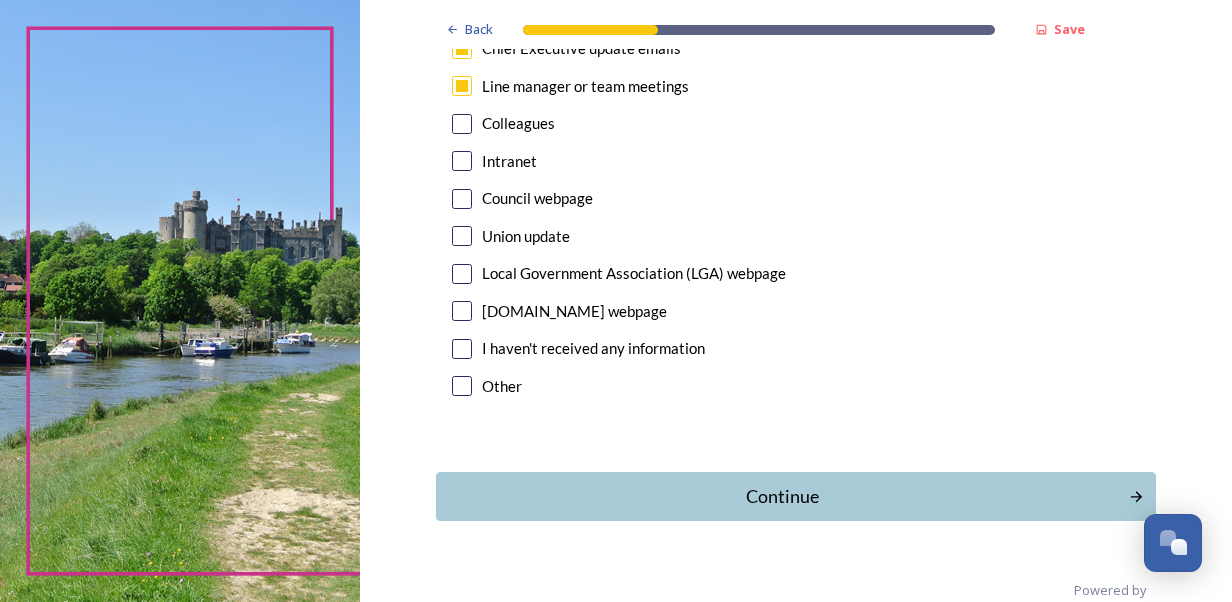 scroll, scrollTop: 1203, scrollLeft: 0, axis: vertical 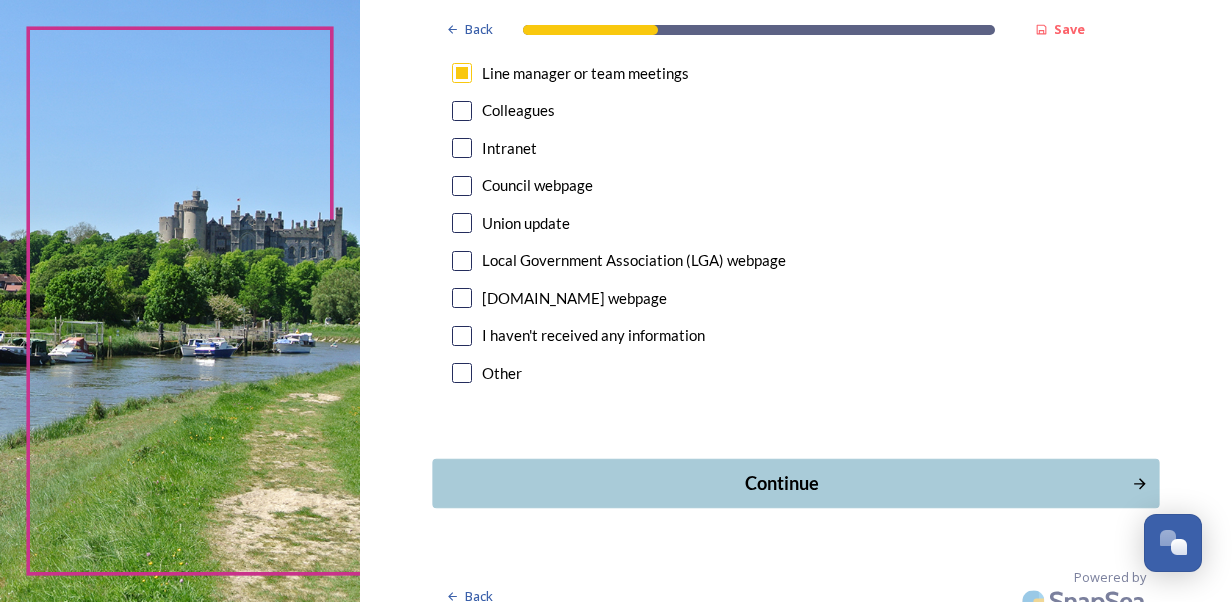 click on "Continue" at bounding box center (781, 483) 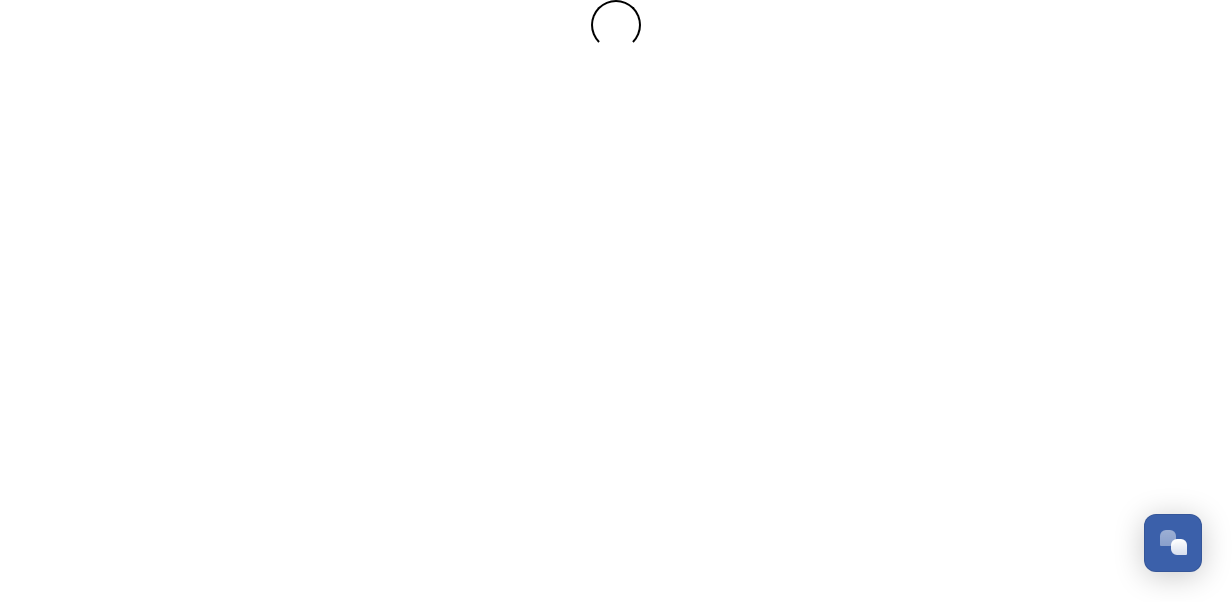 scroll, scrollTop: 0, scrollLeft: 0, axis: both 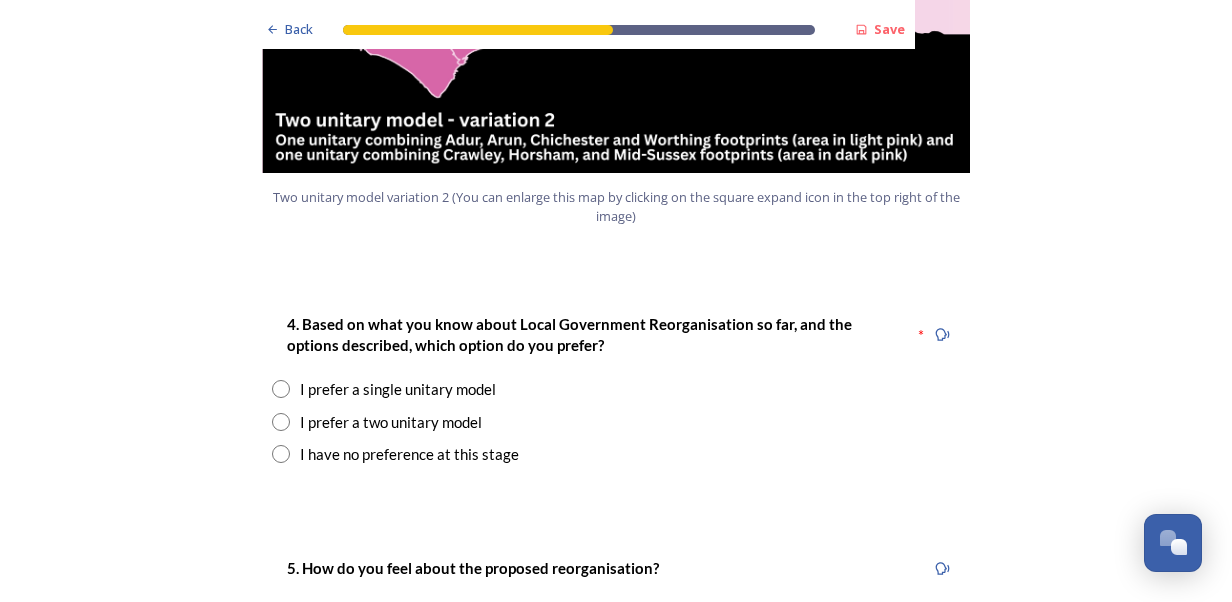 click at bounding box center [281, 389] 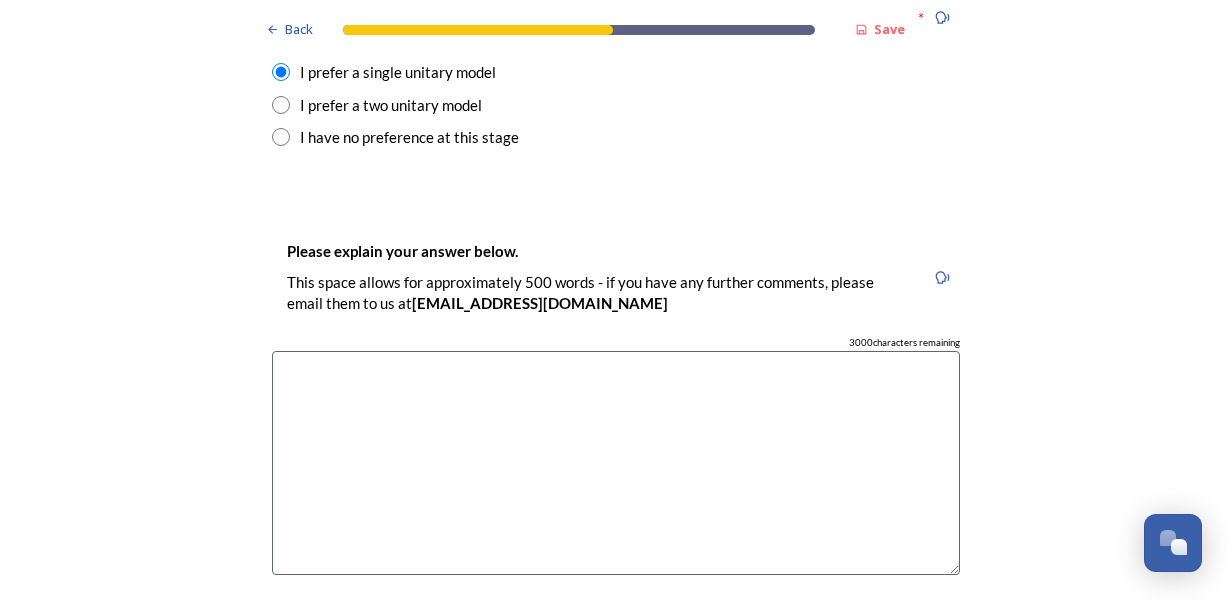 scroll, scrollTop: 2818, scrollLeft: 0, axis: vertical 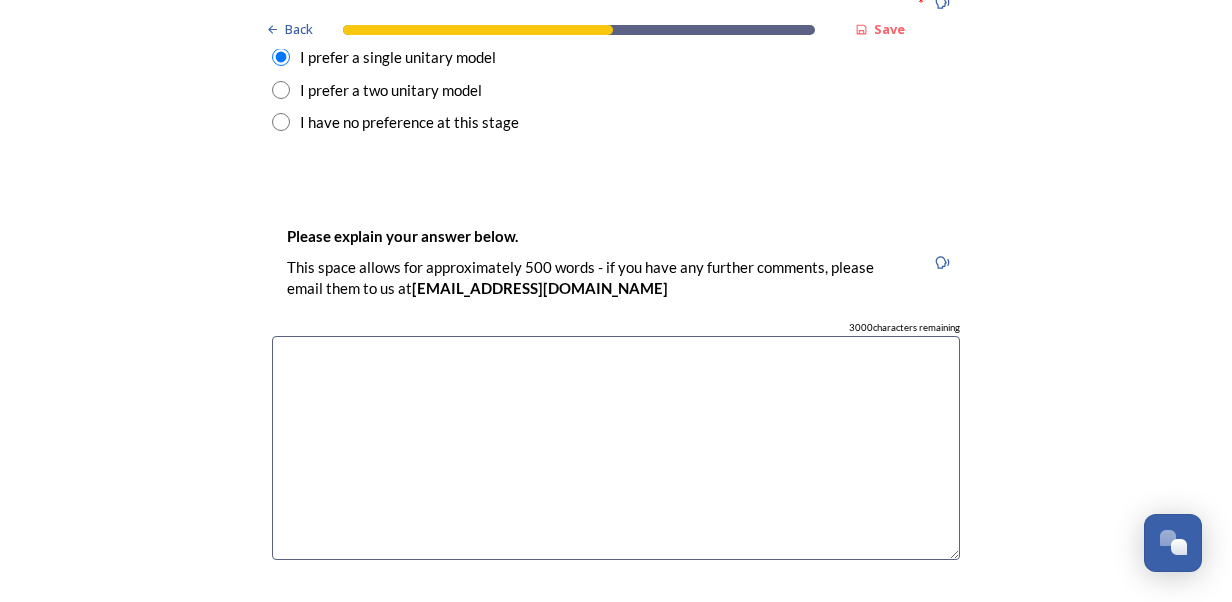 click at bounding box center [616, 448] 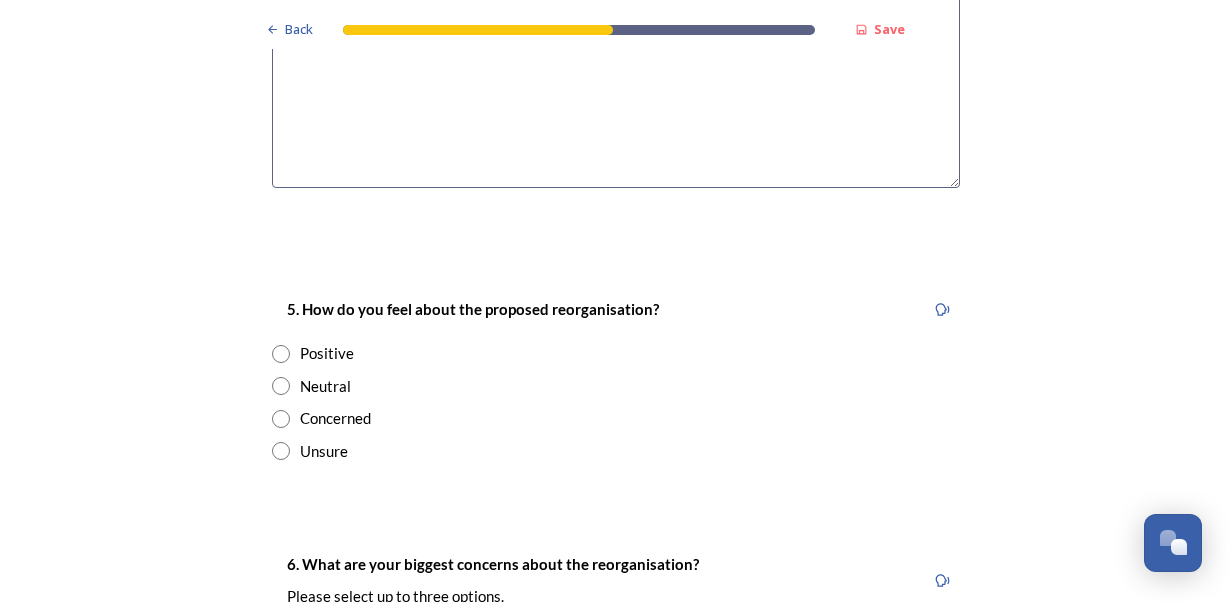 scroll, scrollTop: 3221, scrollLeft: 0, axis: vertical 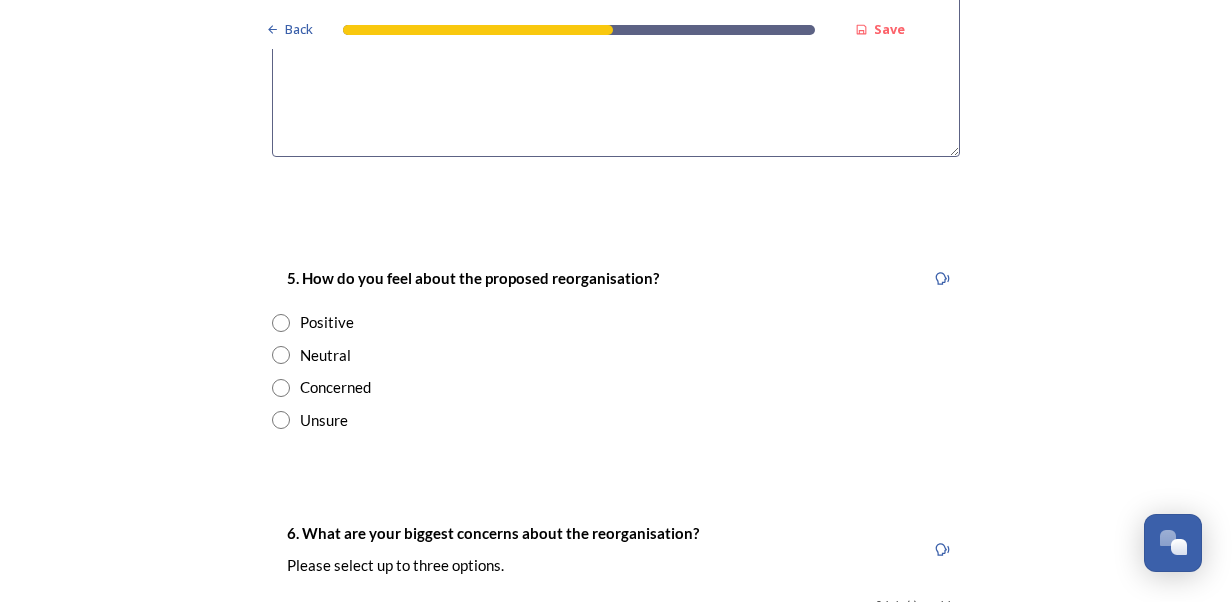 type on "Will save on resources/doubling up and bring all councils together for one unified approach and consistency." 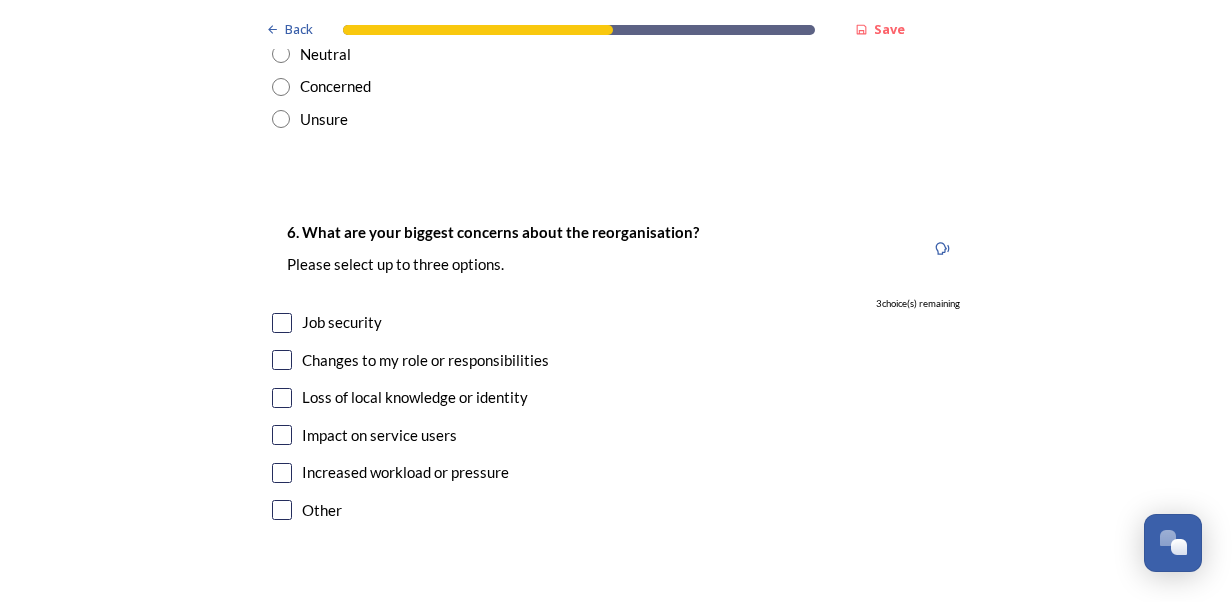 scroll, scrollTop: 3530, scrollLeft: 0, axis: vertical 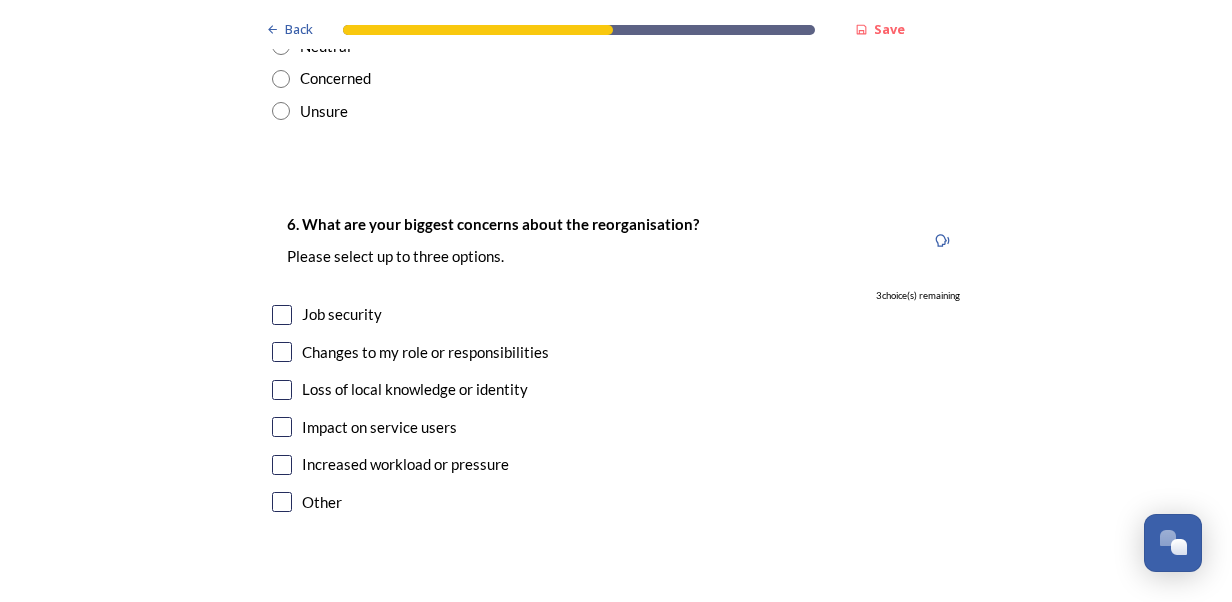 click at bounding box center [282, 352] 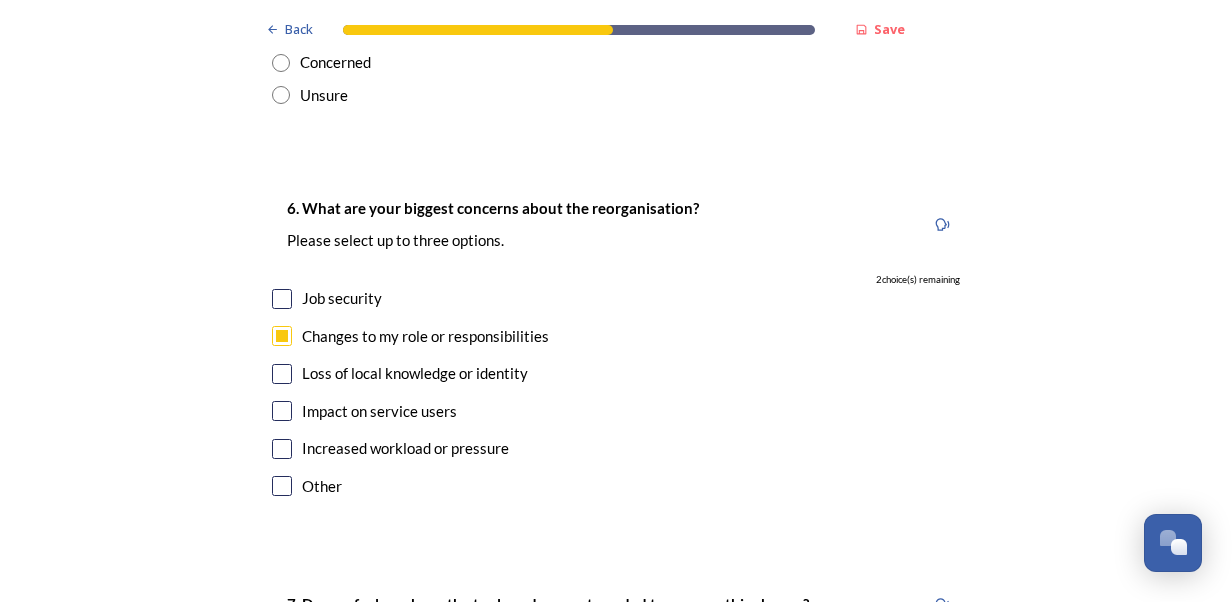 scroll, scrollTop: 3569, scrollLeft: 0, axis: vertical 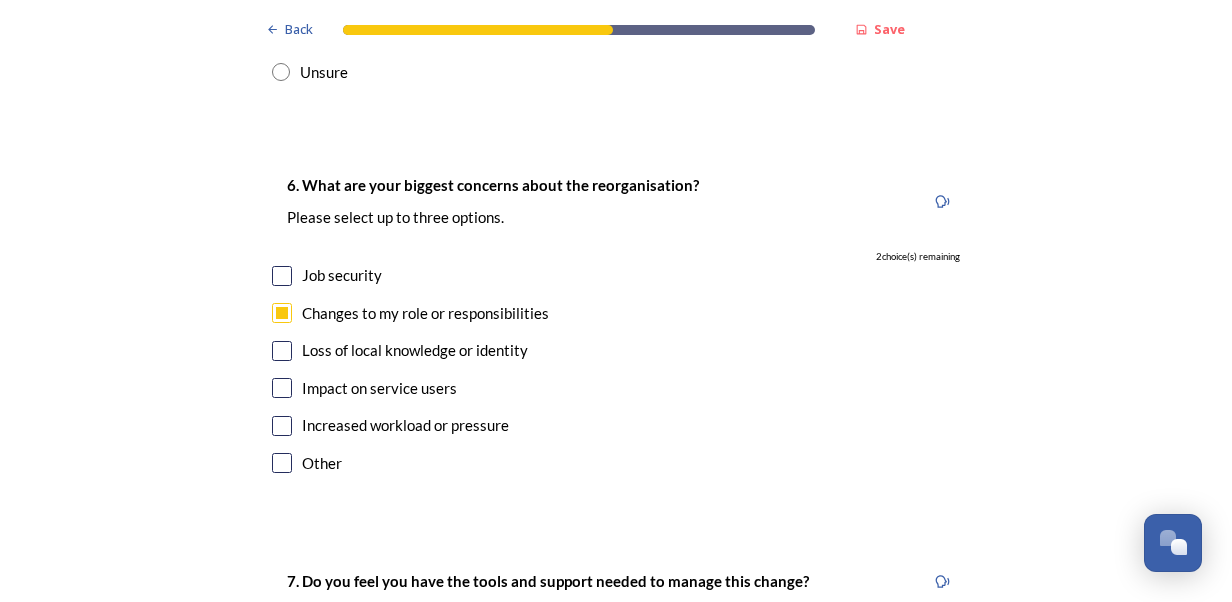 click at bounding box center [282, 313] 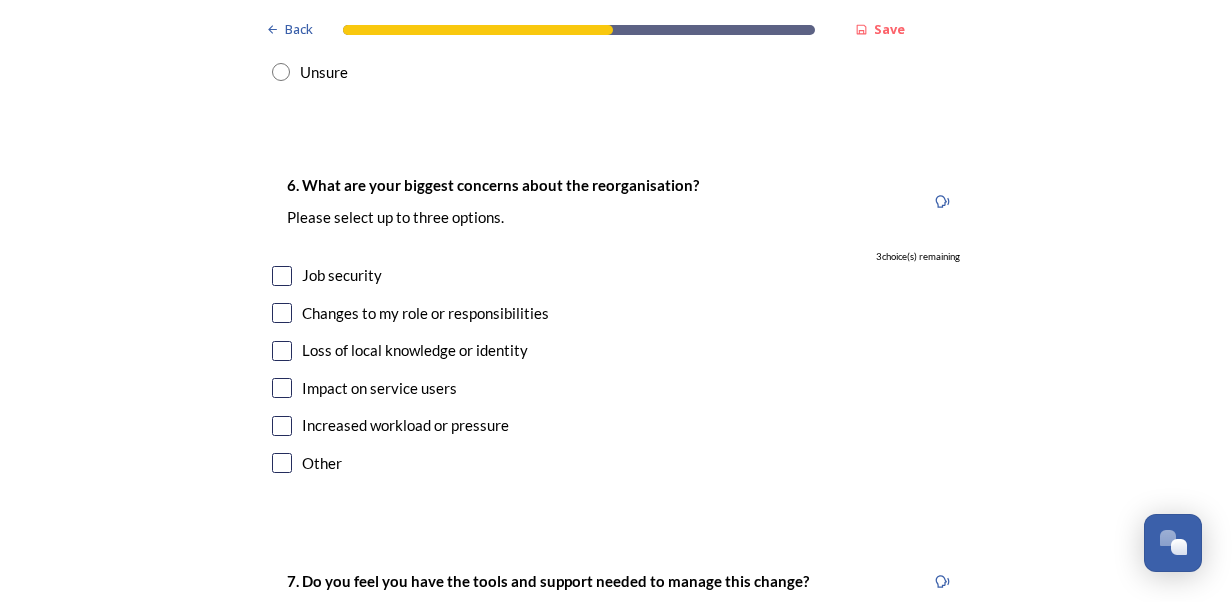 click at bounding box center [282, 276] 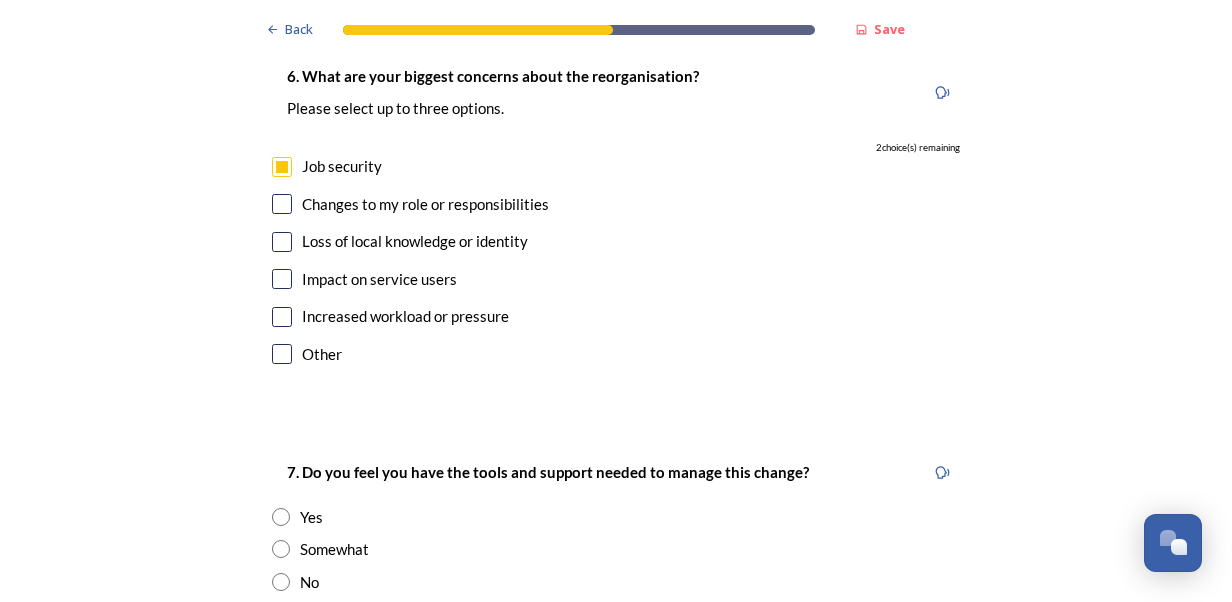 scroll, scrollTop: 3685, scrollLeft: 0, axis: vertical 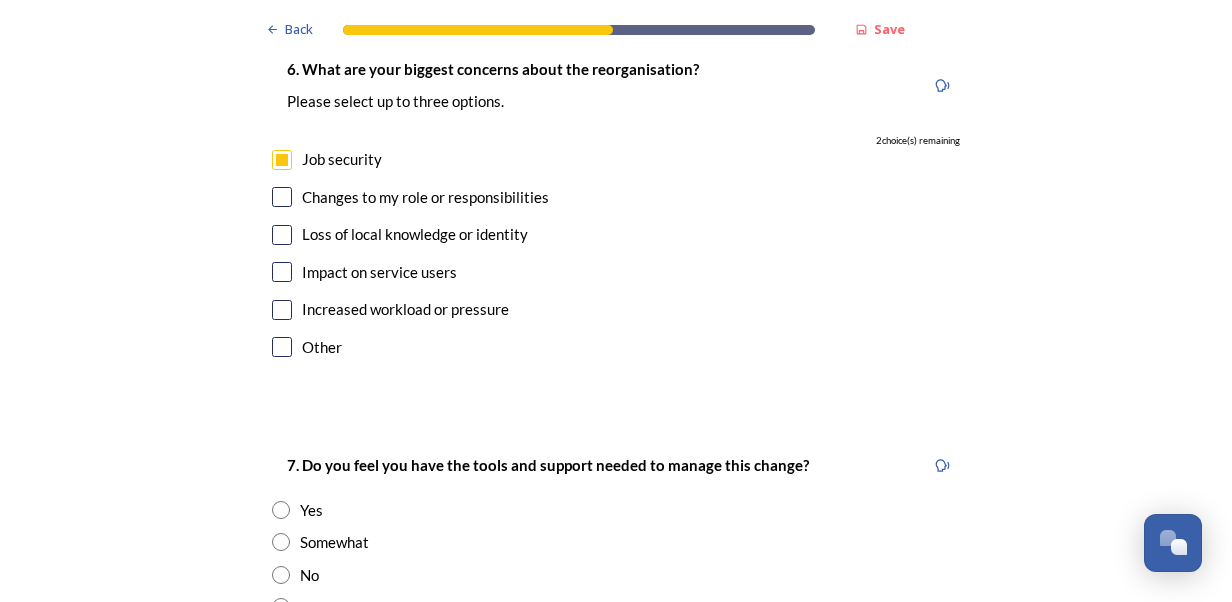 click at bounding box center (282, 197) 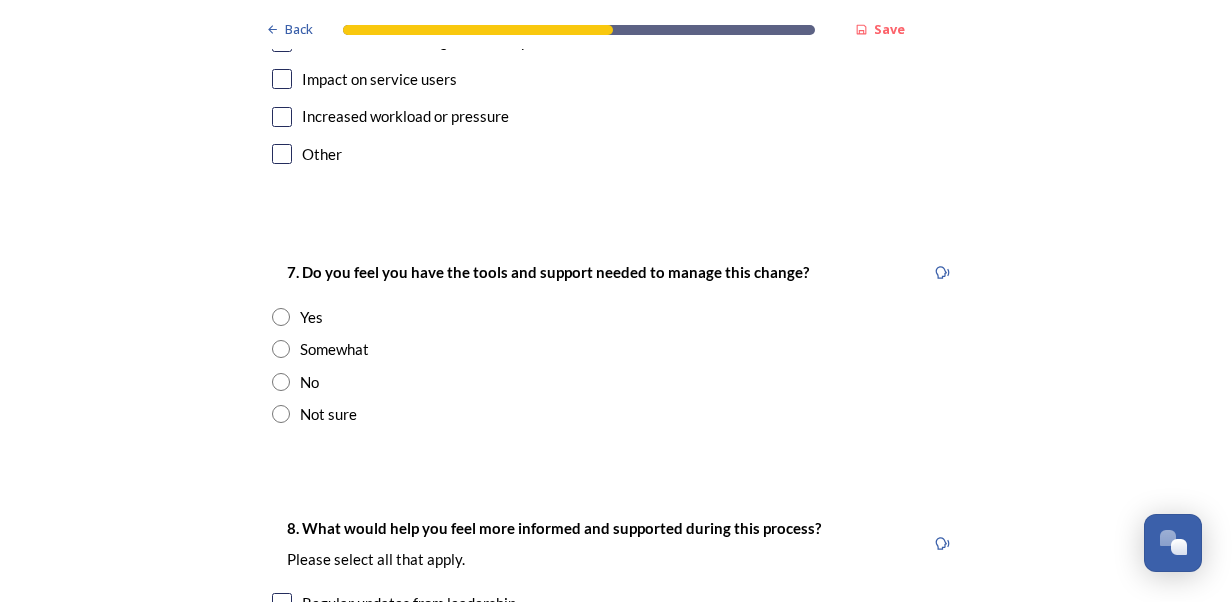 scroll, scrollTop: 3894, scrollLeft: 0, axis: vertical 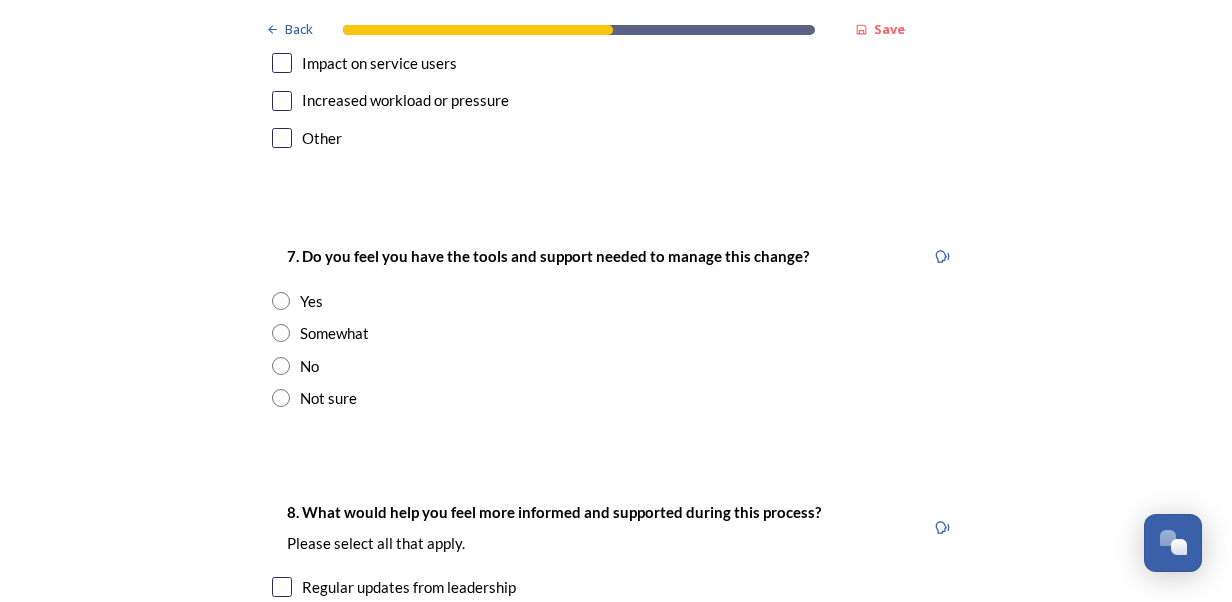 click at bounding box center [281, 398] 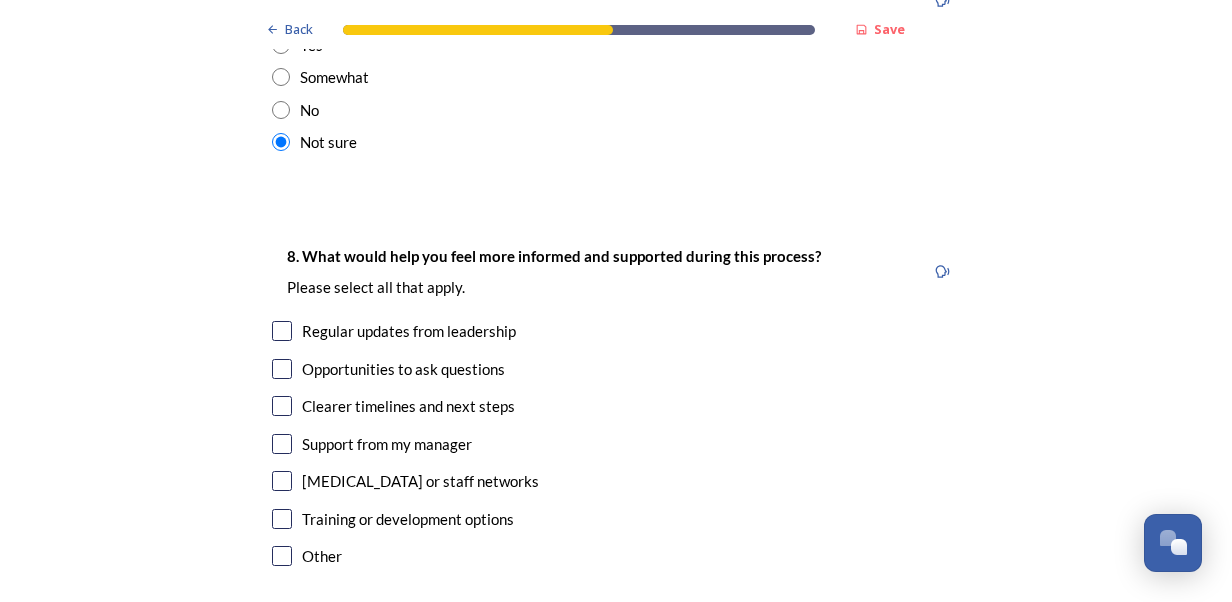 scroll, scrollTop: 4188, scrollLeft: 0, axis: vertical 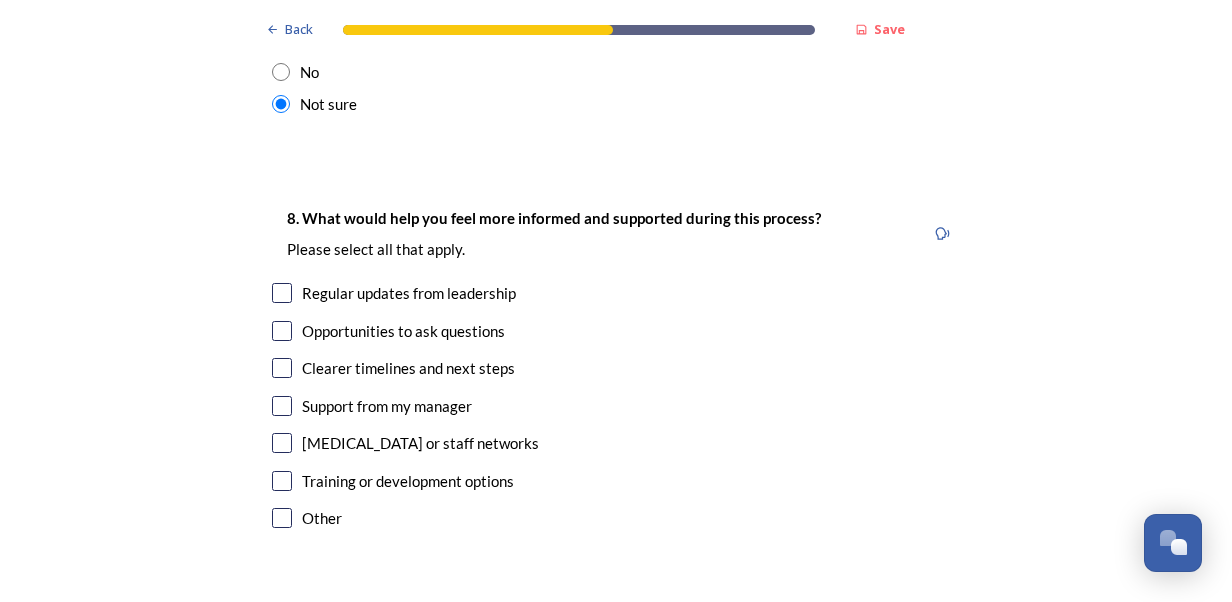 click at bounding box center [282, 293] 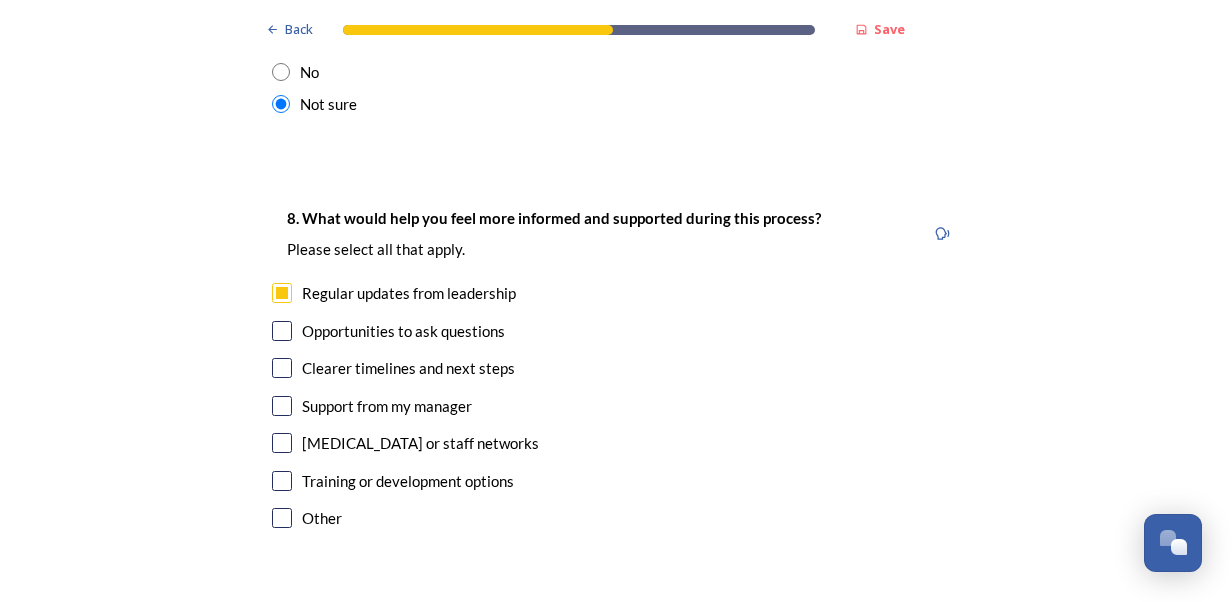 click at bounding box center (282, 368) 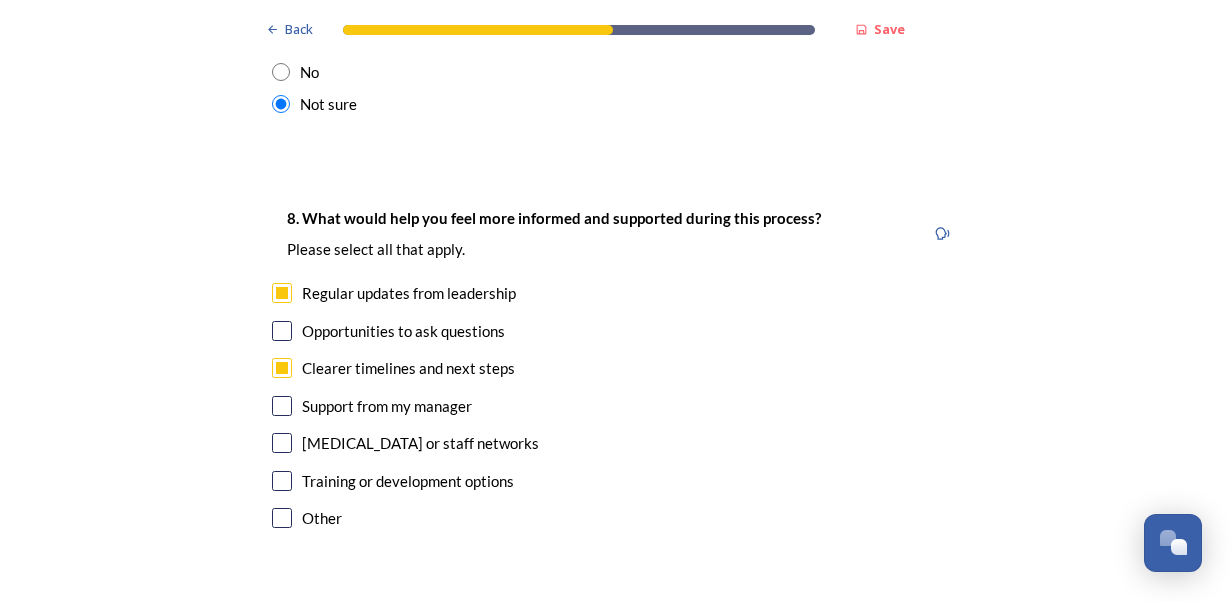 click at bounding box center [282, 406] 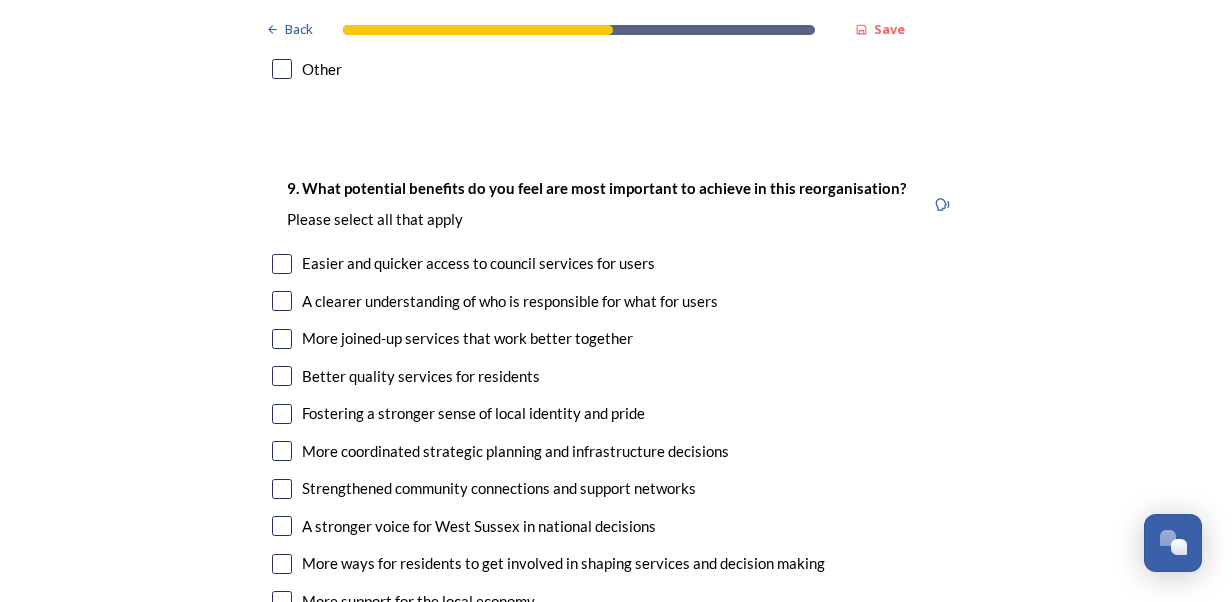 scroll, scrollTop: 4652, scrollLeft: 0, axis: vertical 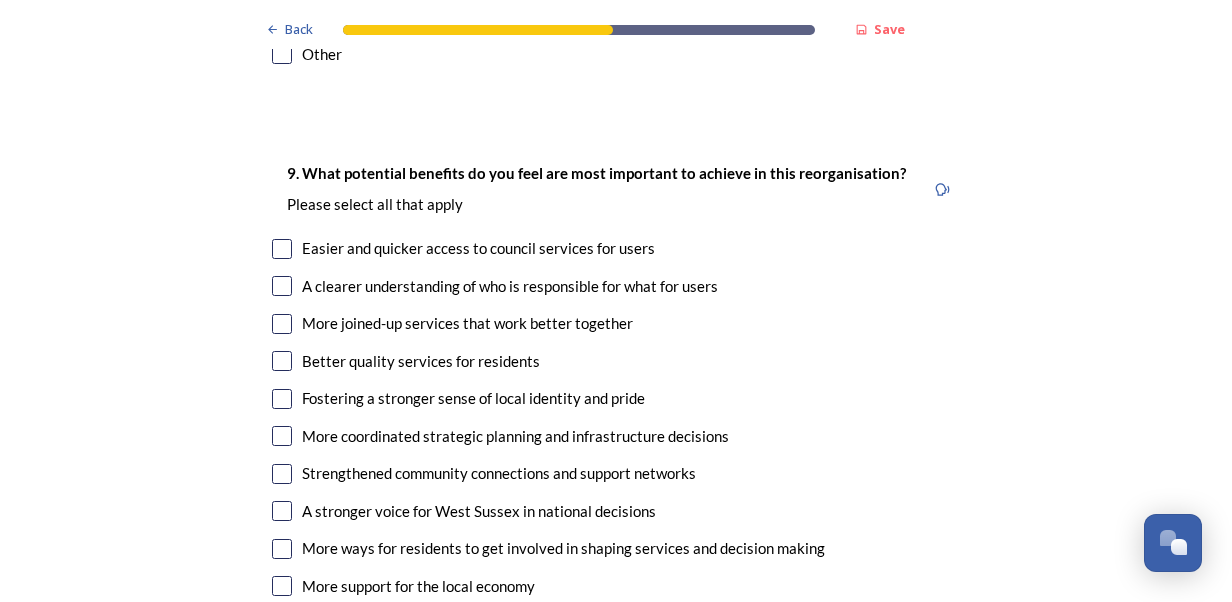 click at bounding box center [282, 249] 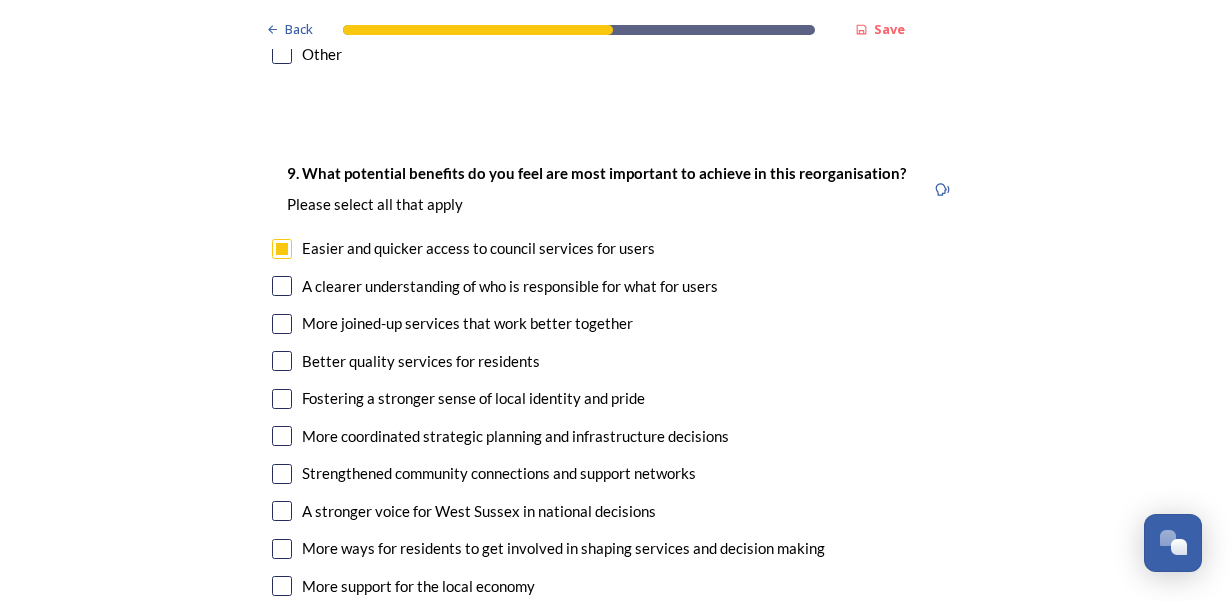 drag, startPoint x: 275, startPoint y: 222, endPoint x: 281, endPoint y: 246, distance: 24.738634 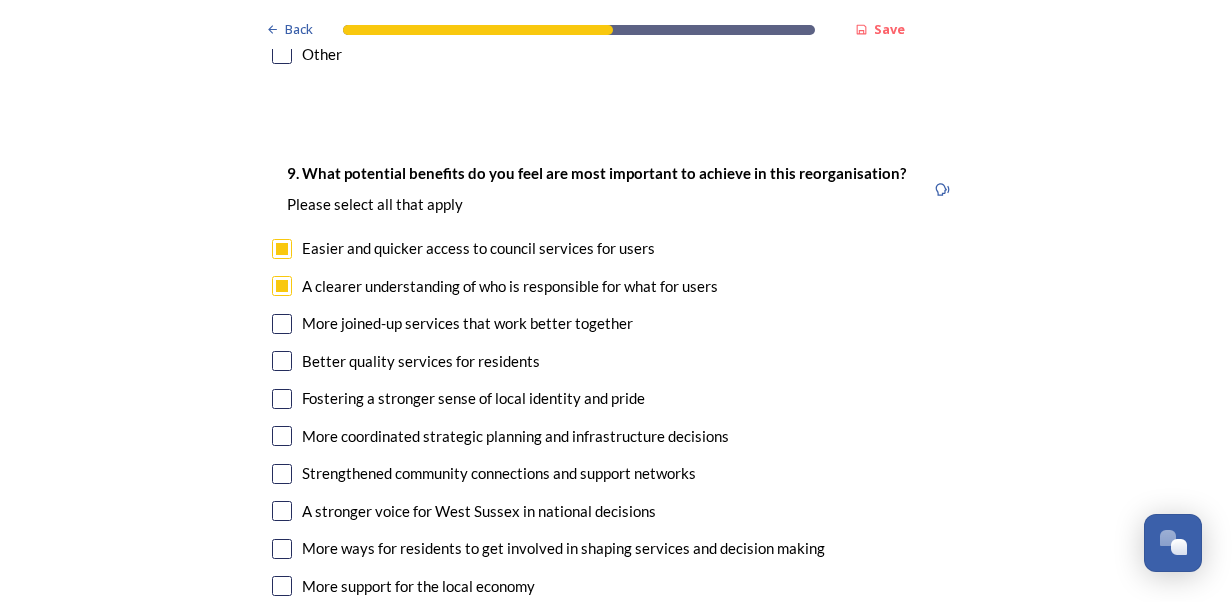click at bounding box center [282, 324] 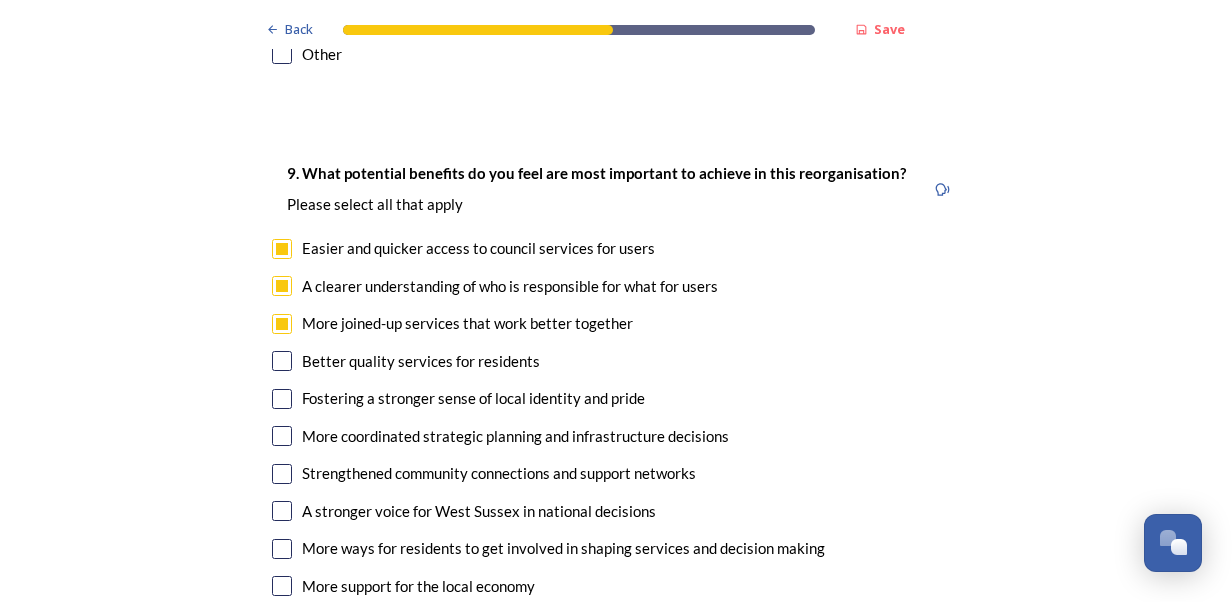 click at bounding box center [282, 361] 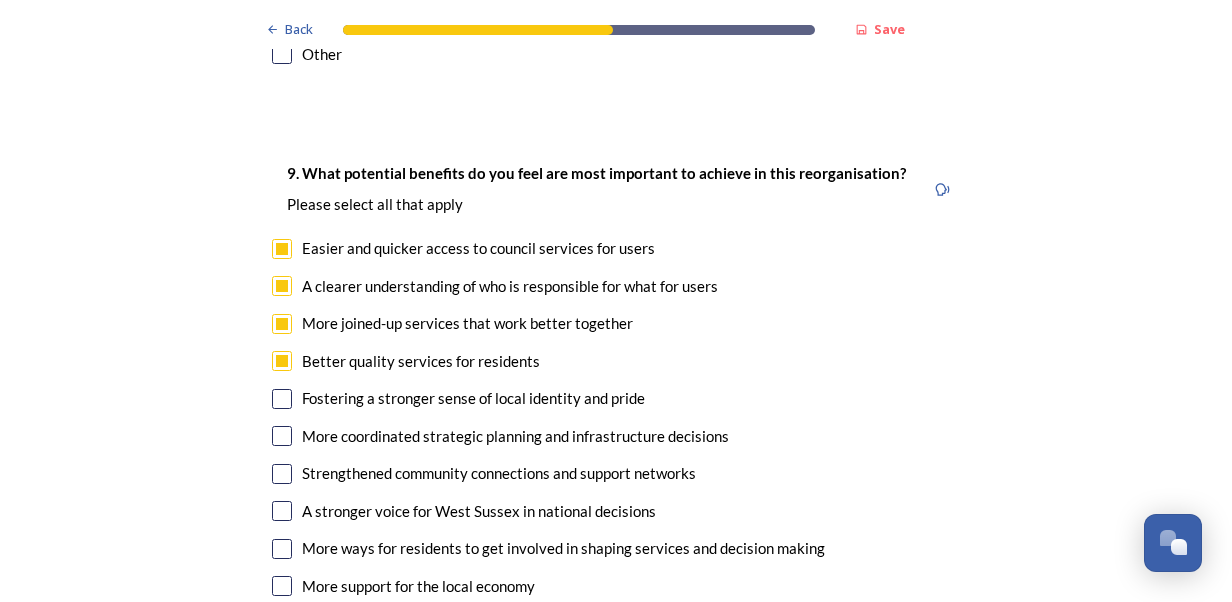 click at bounding box center [282, 436] 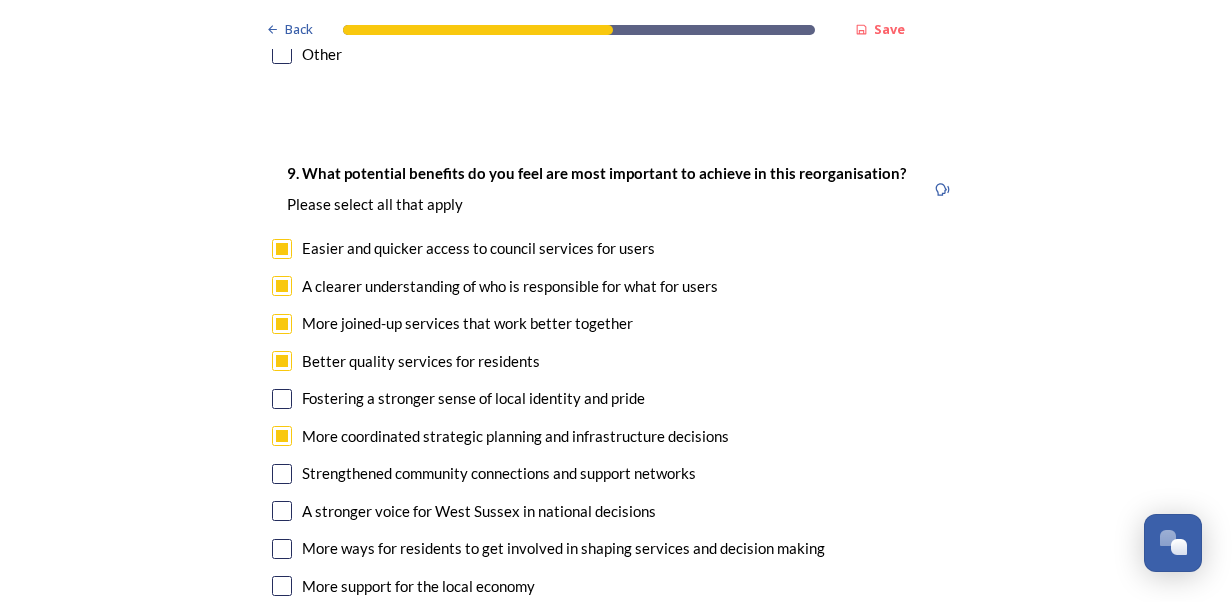 click at bounding box center [282, 474] 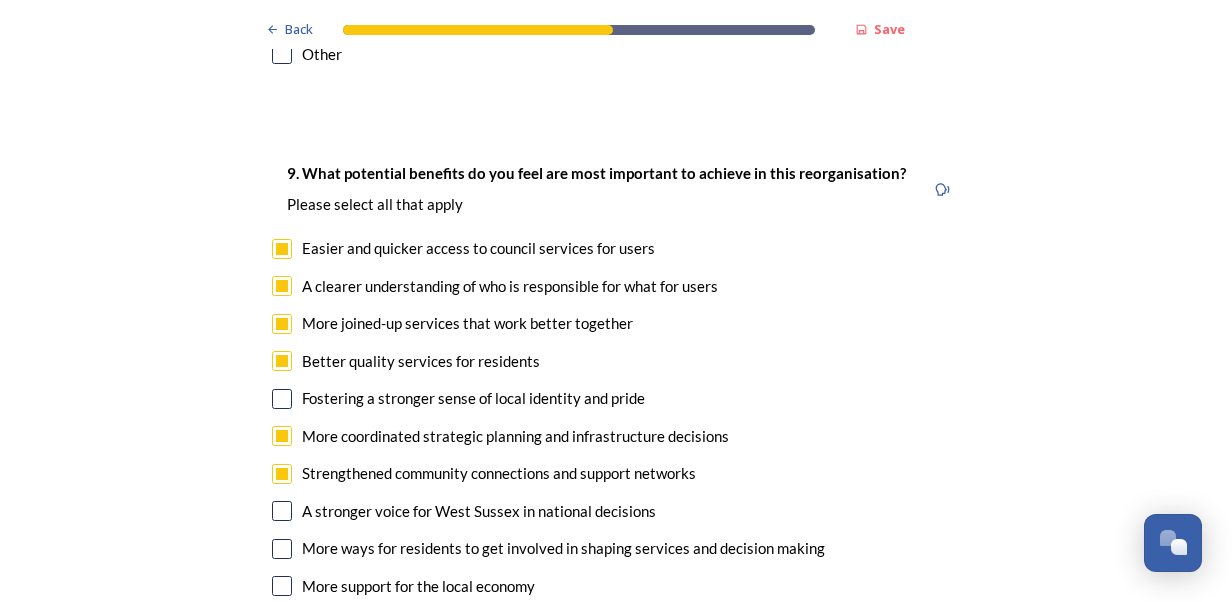 click at bounding box center (282, 511) 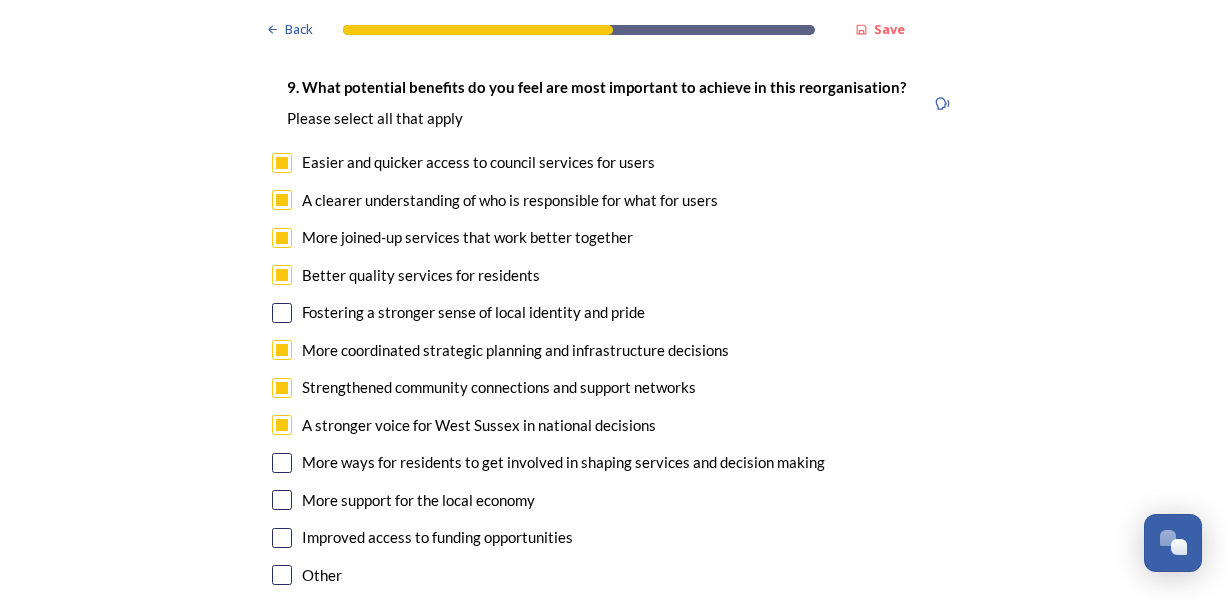 scroll, scrollTop: 4807, scrollLeft: 0, axis: vertical 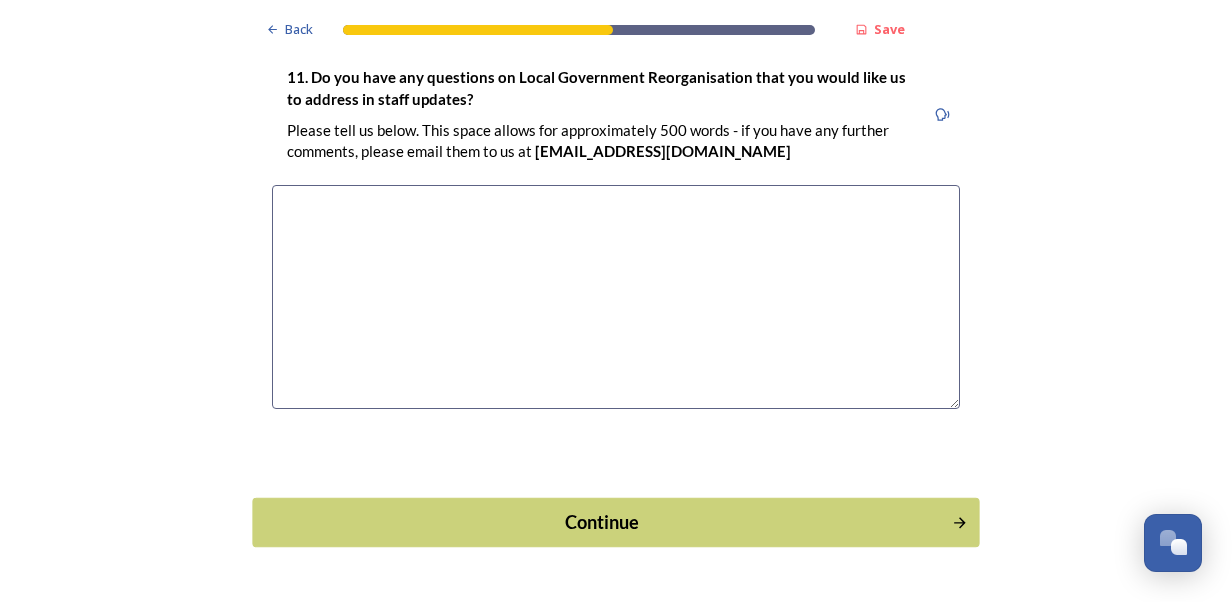 click on "Continue" at bounding box center (602, 522) 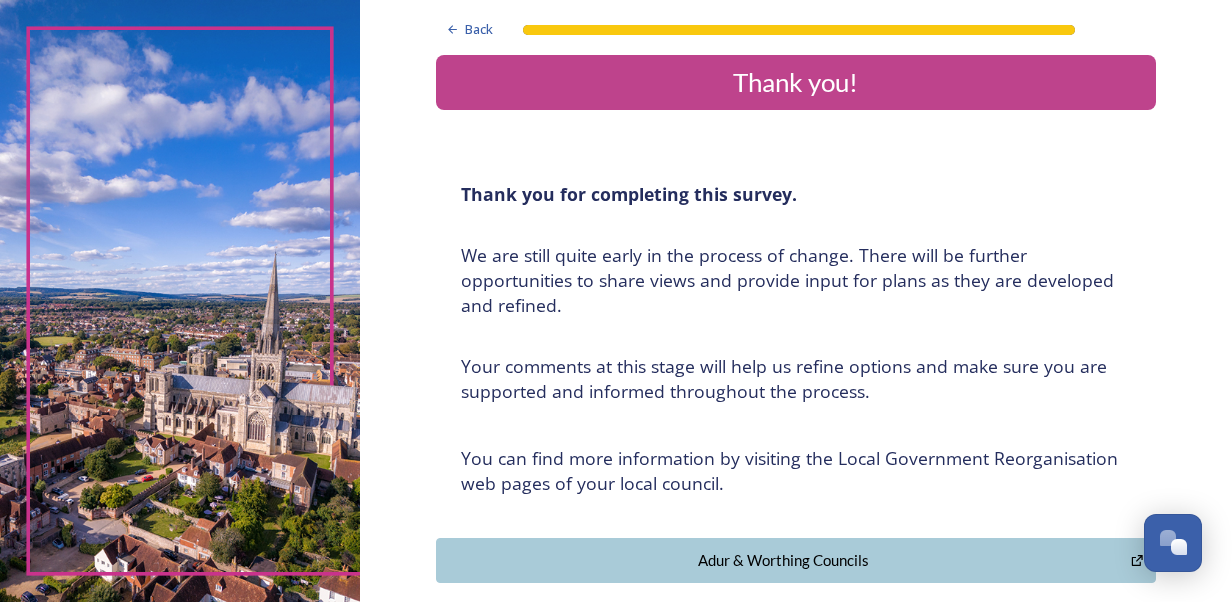 scroll, scrollTop: 10, scrollLeft: 0, axis: vertical 